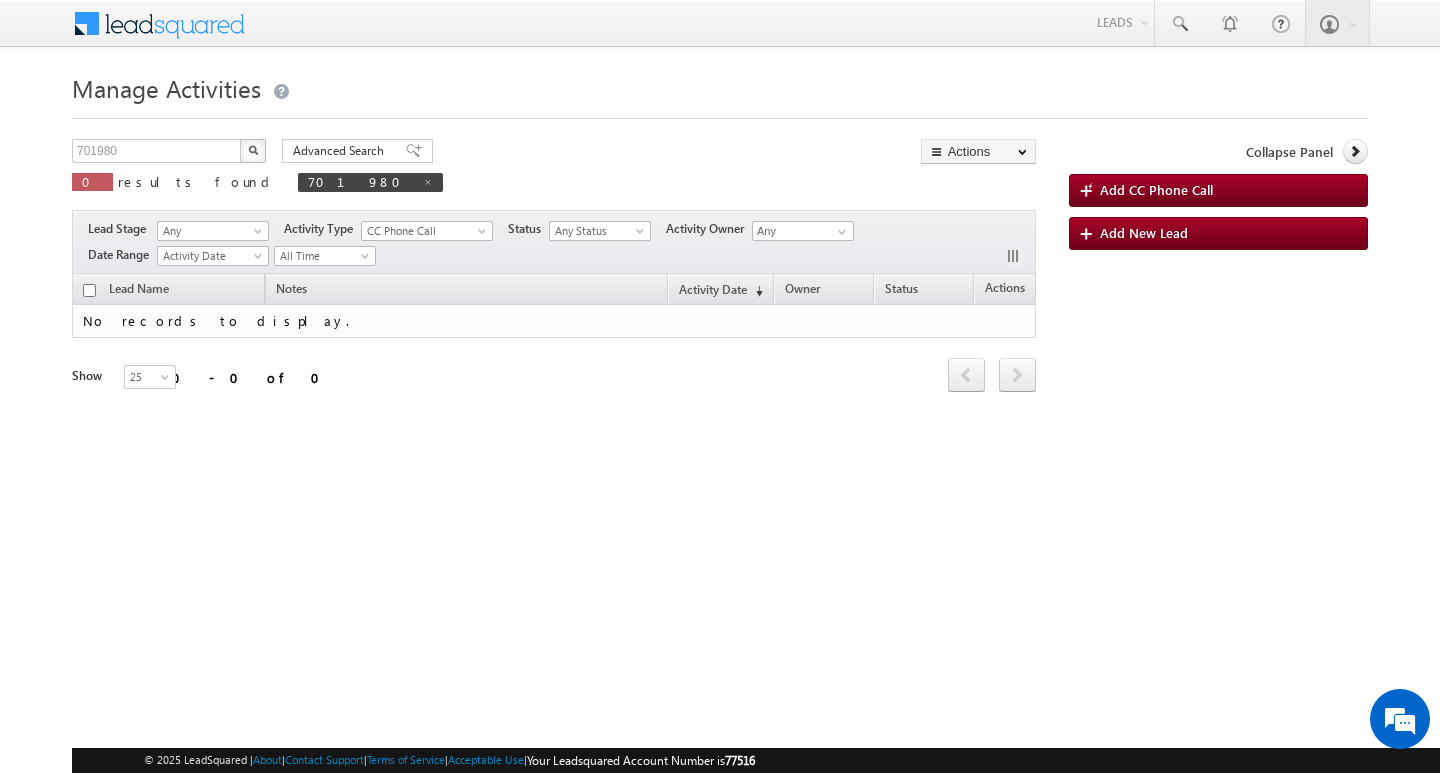 scroll, scrollTop: 0, scrollLeft: 0, axis: both 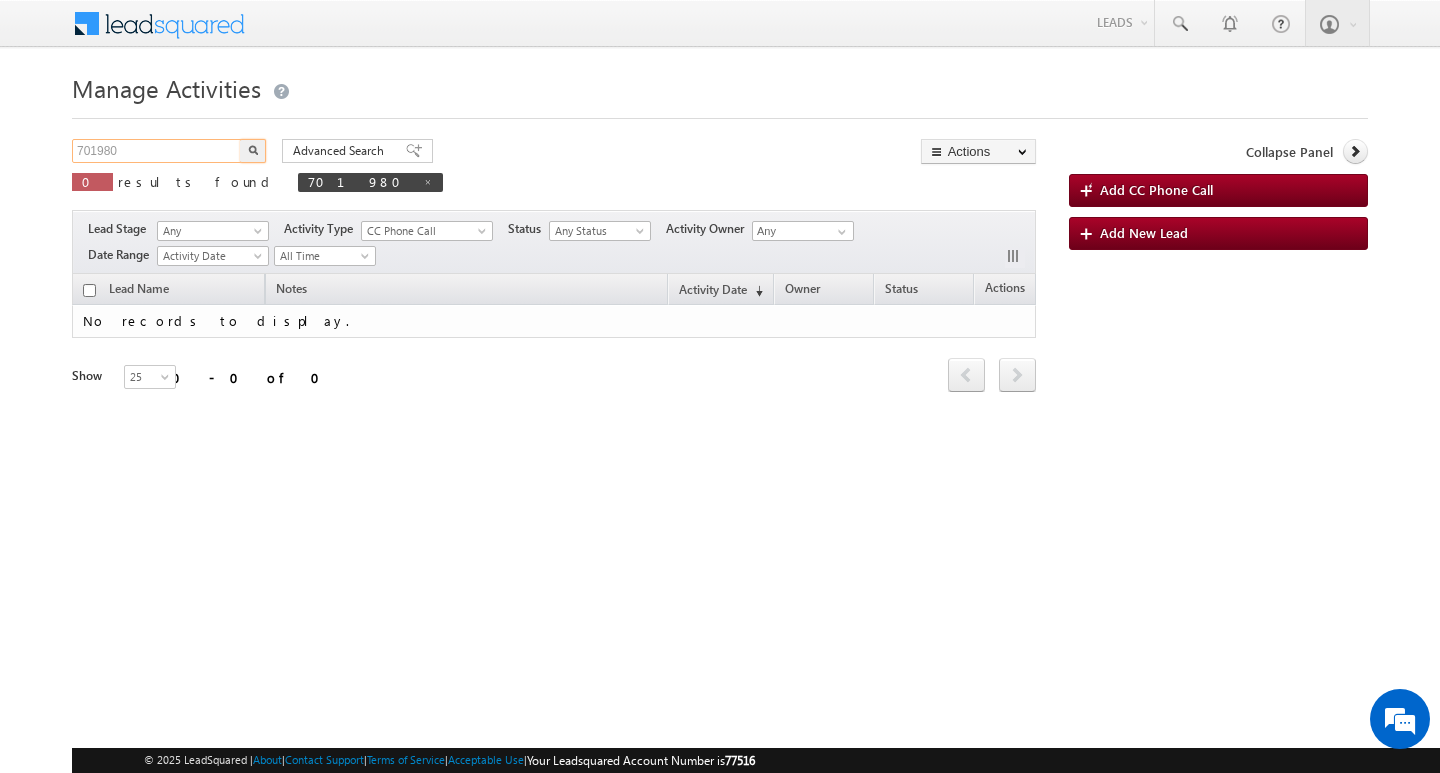 click on "701980" at bounding box center [157, 151] 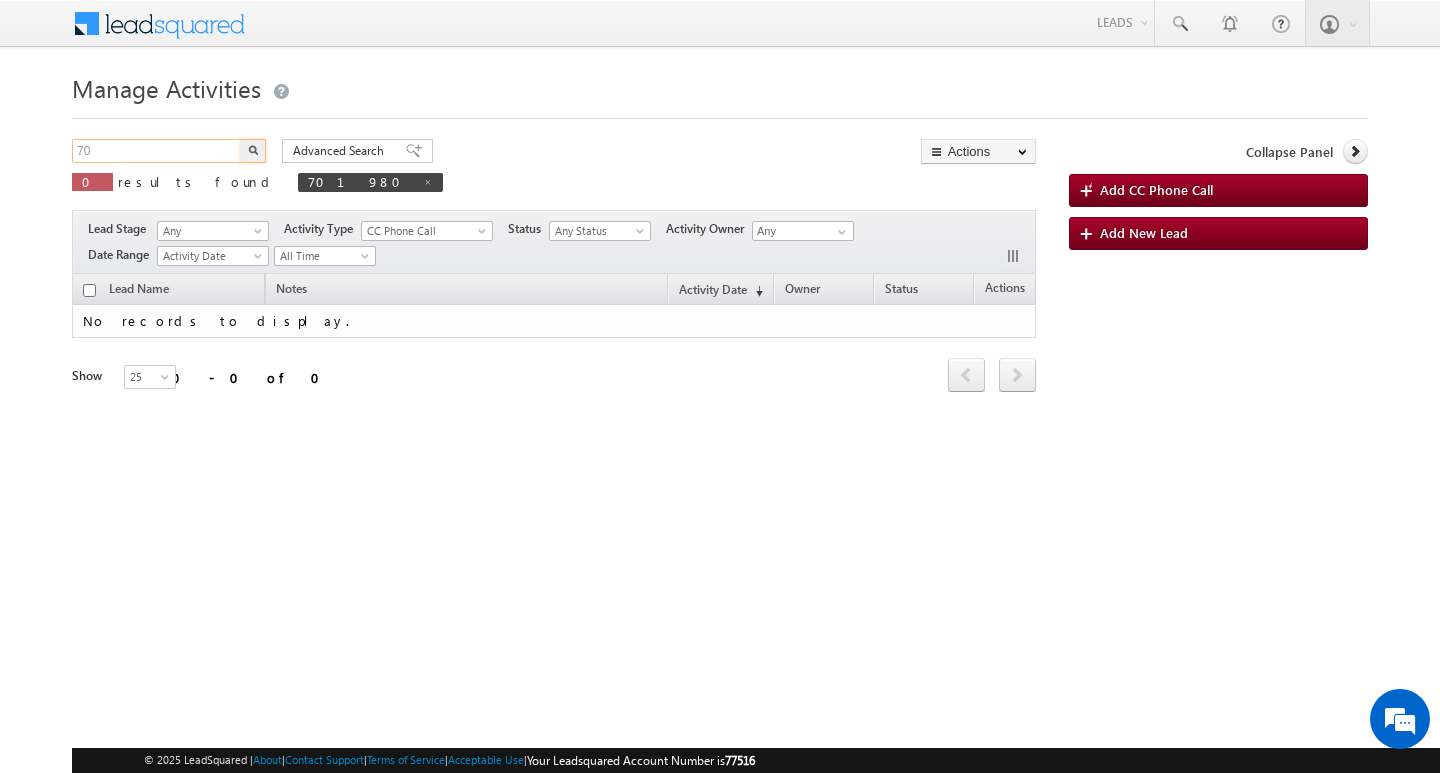 type on "7" 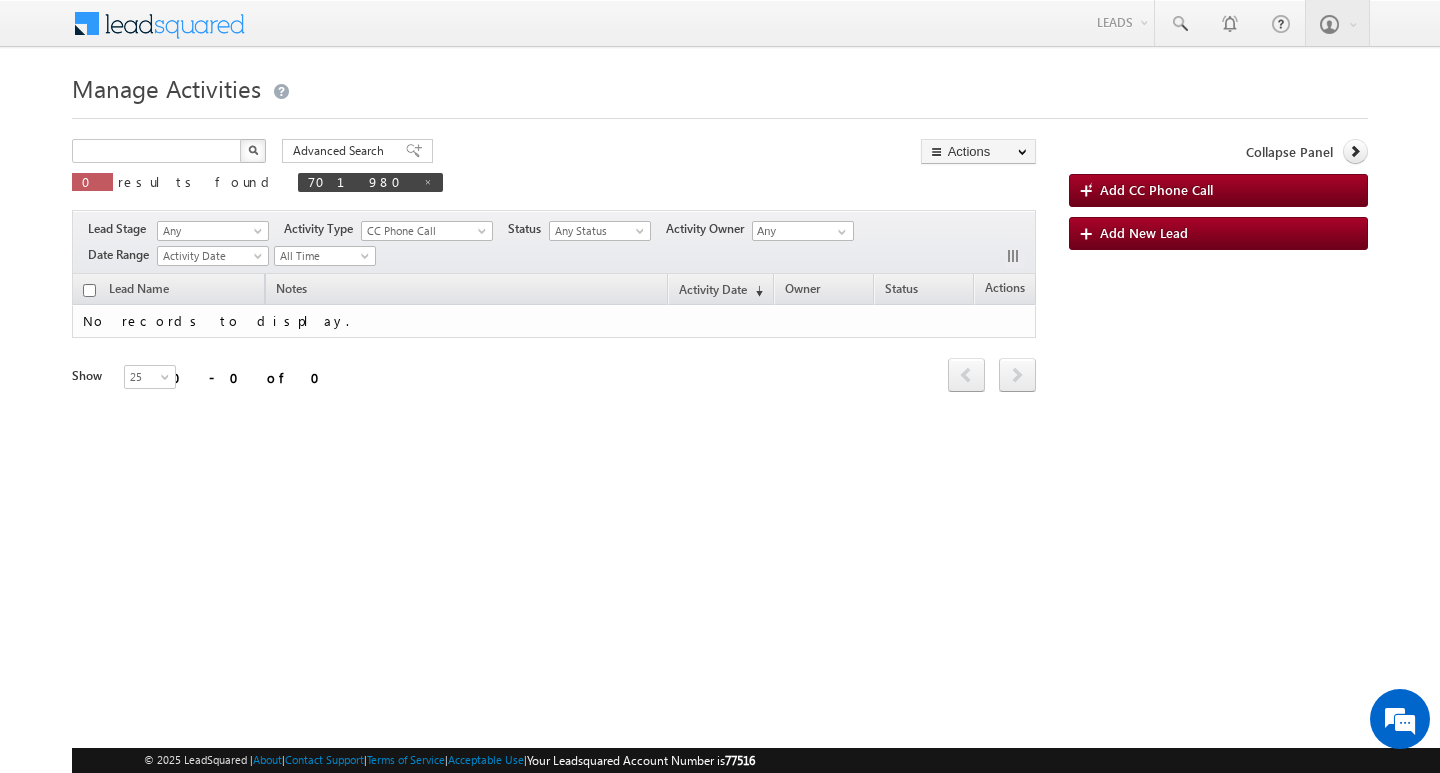 type on "Search Activities" 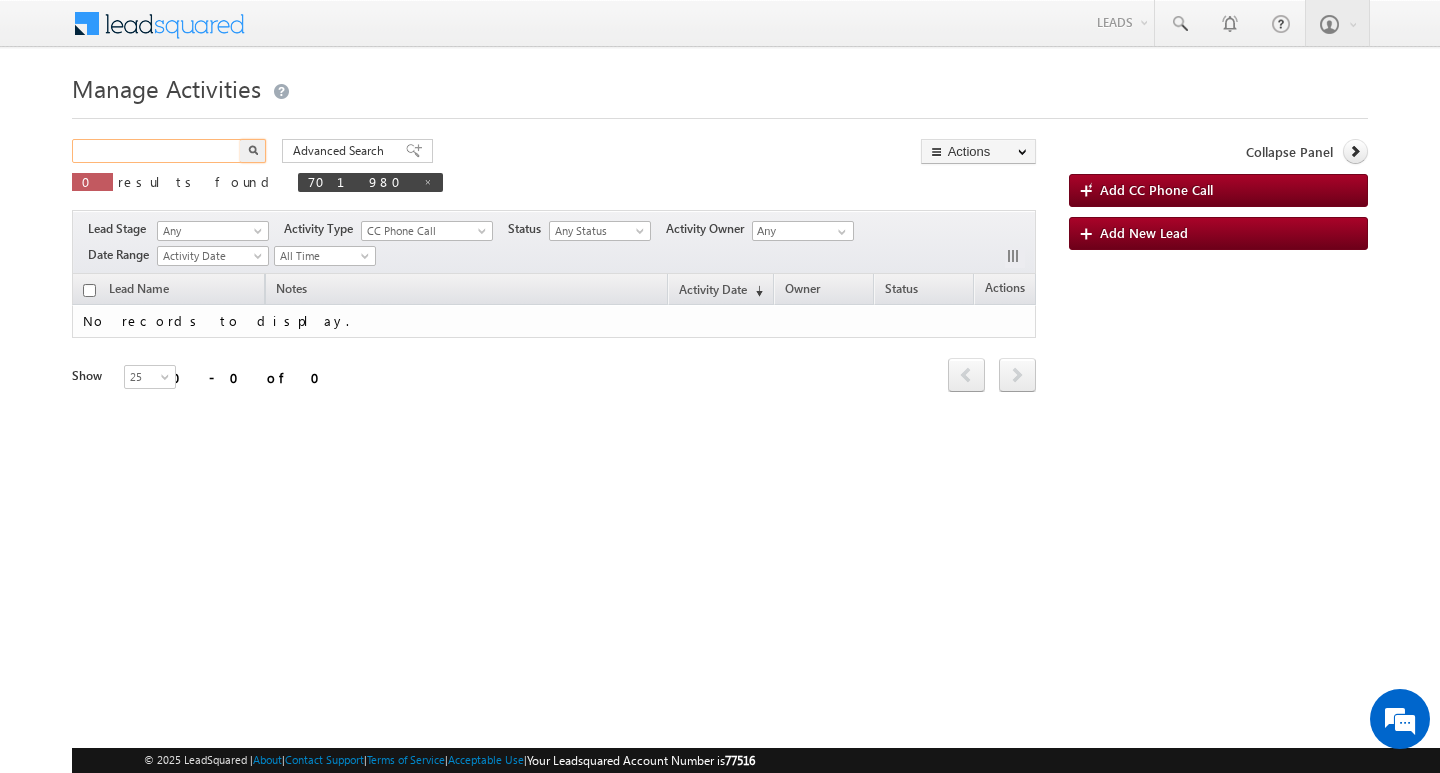 click at bounding box center [157, 151] 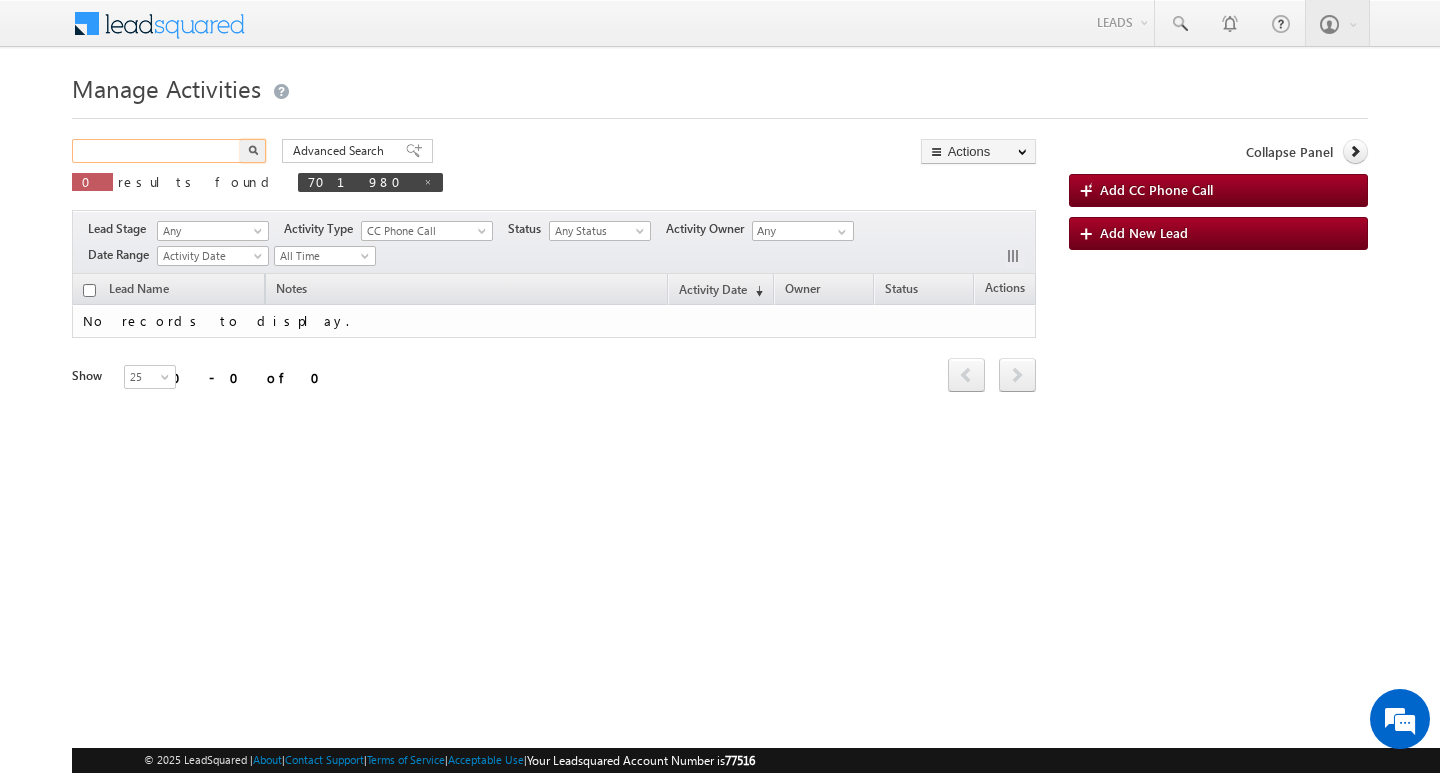 paste on "[NUMBER]" 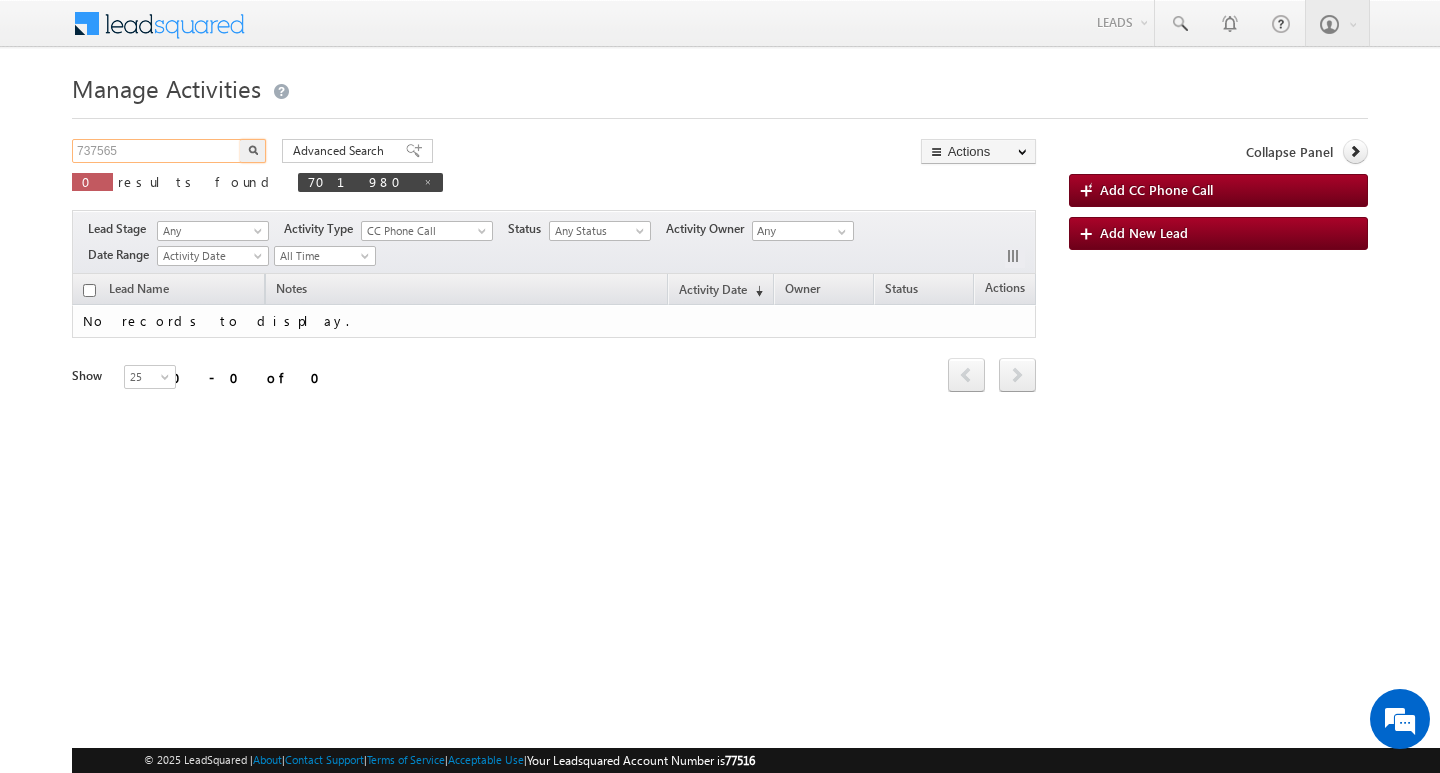 type on "[NUMBER]" 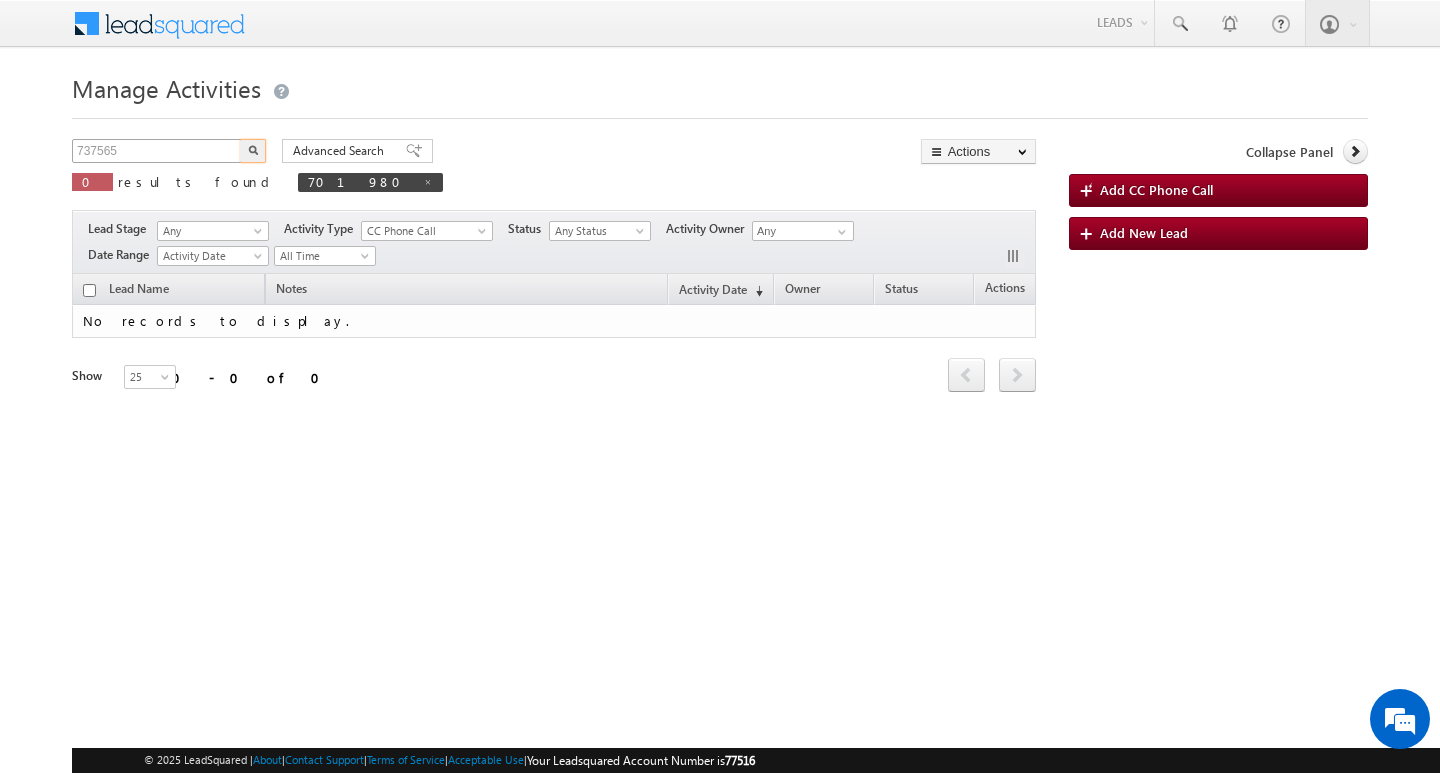 click at bounding box center (253, 151) 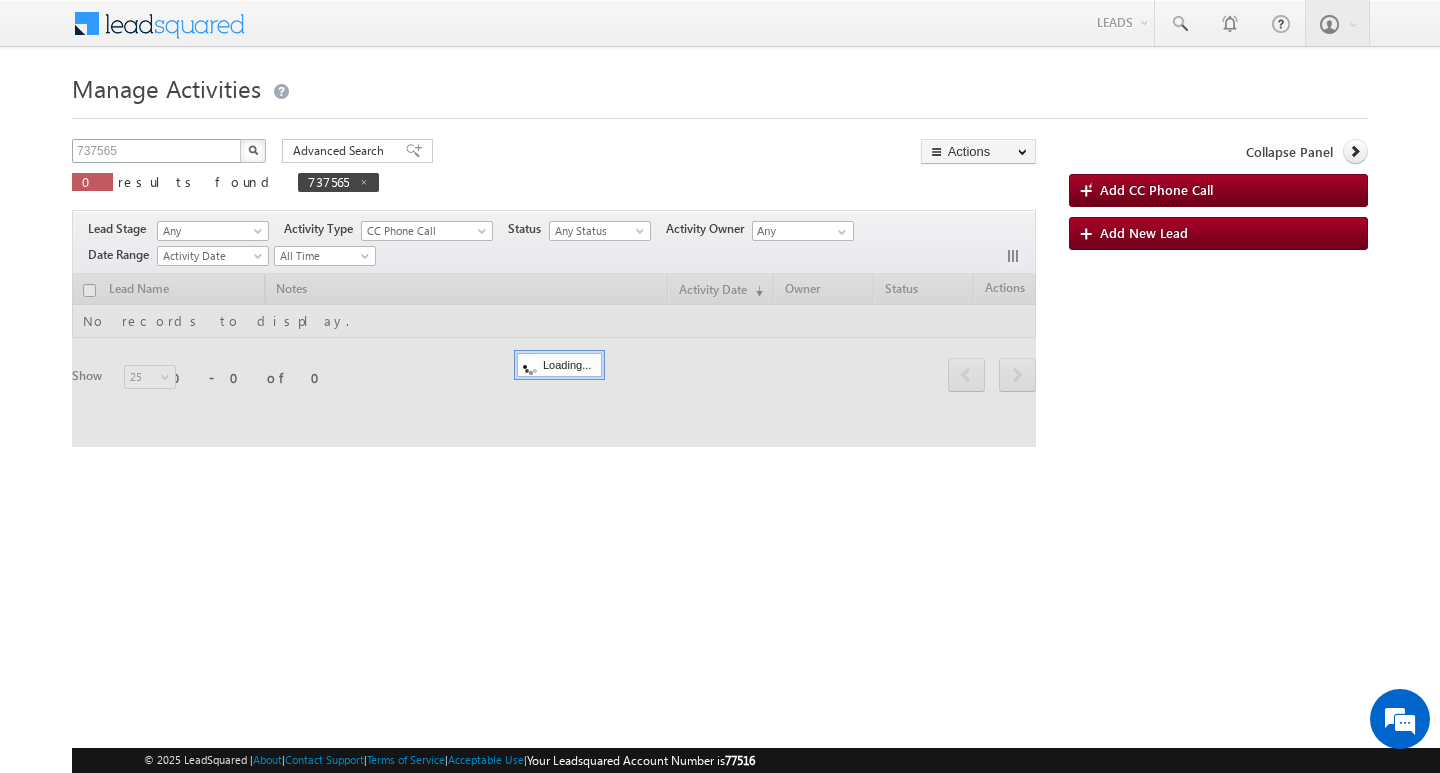 type 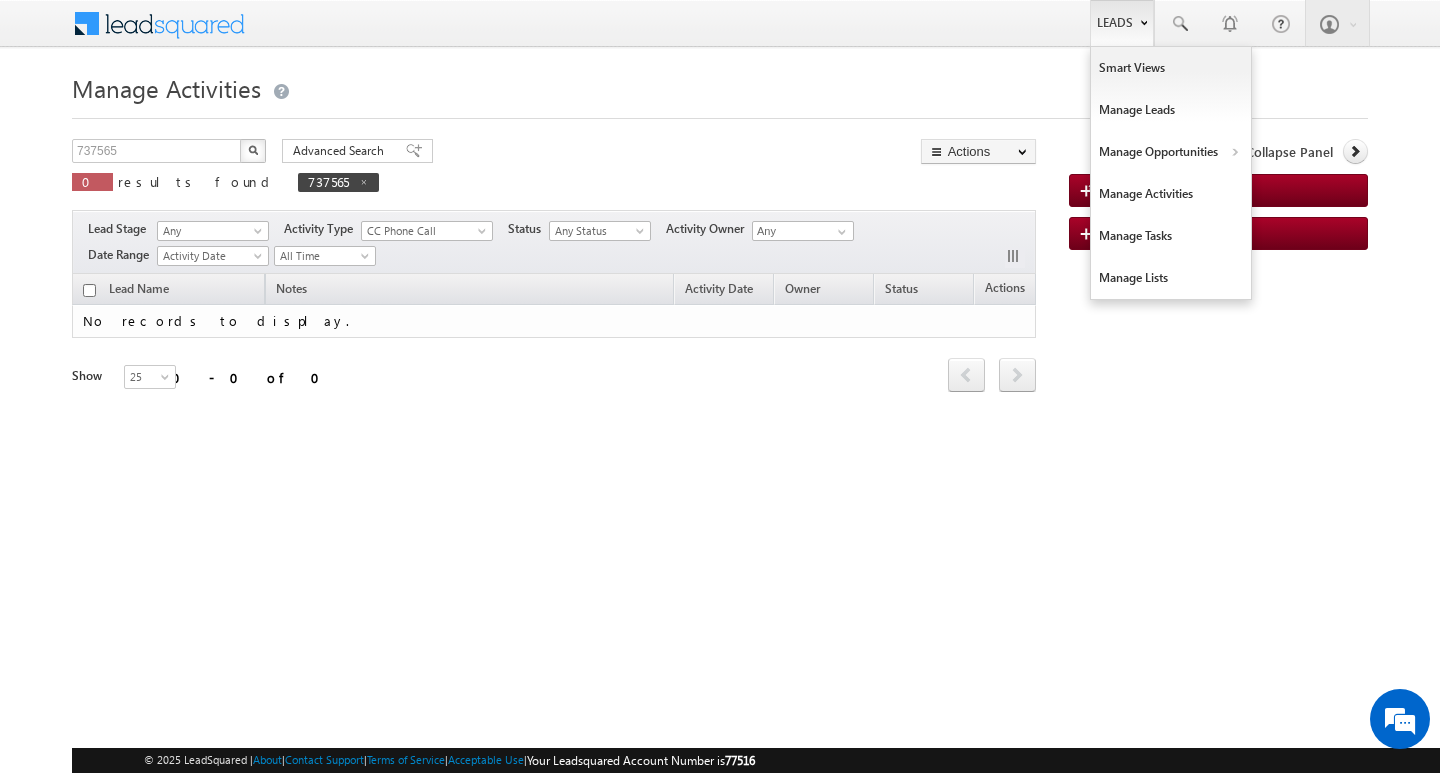 click on "Leads" at bounding box center [1122, 23] 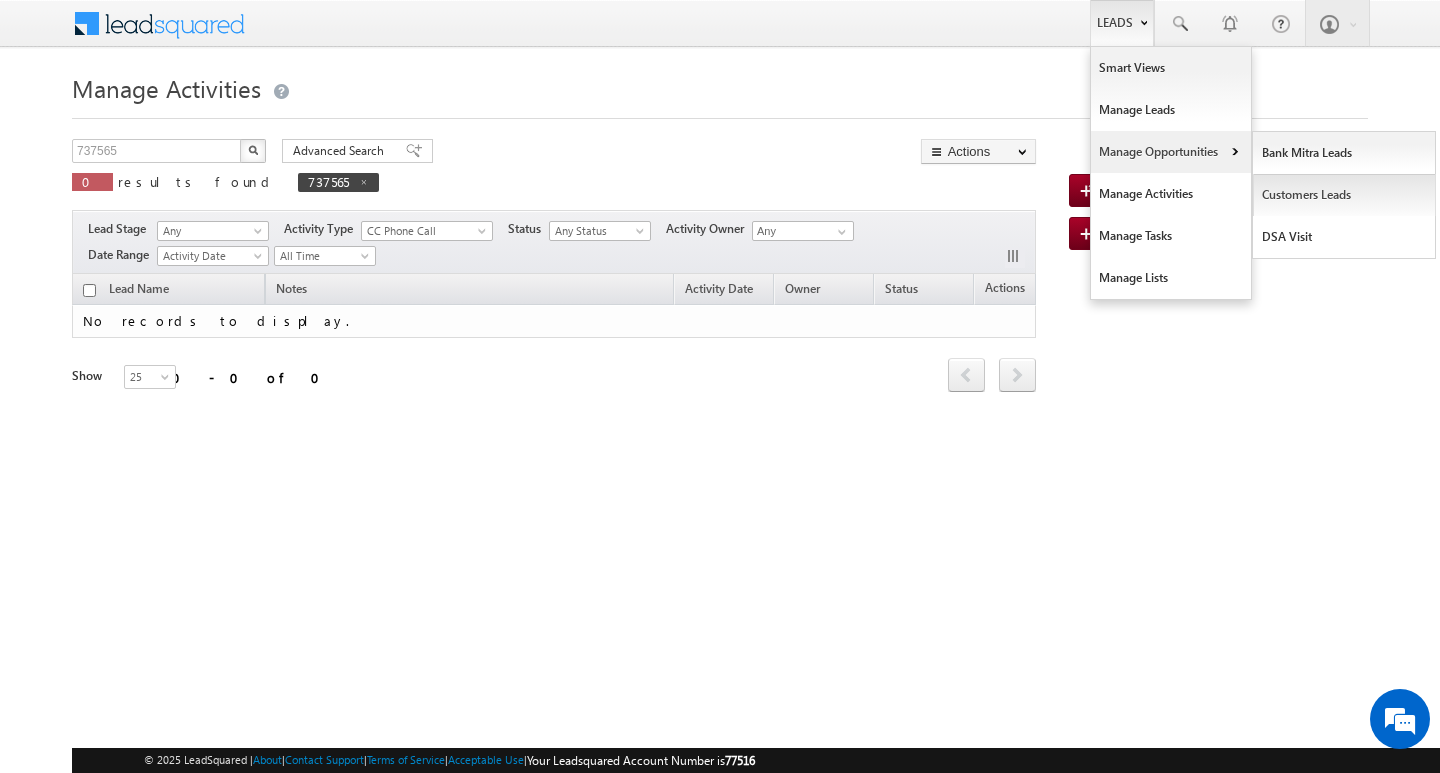 click on "Customers Leads" at bounding box center [1344, 195] 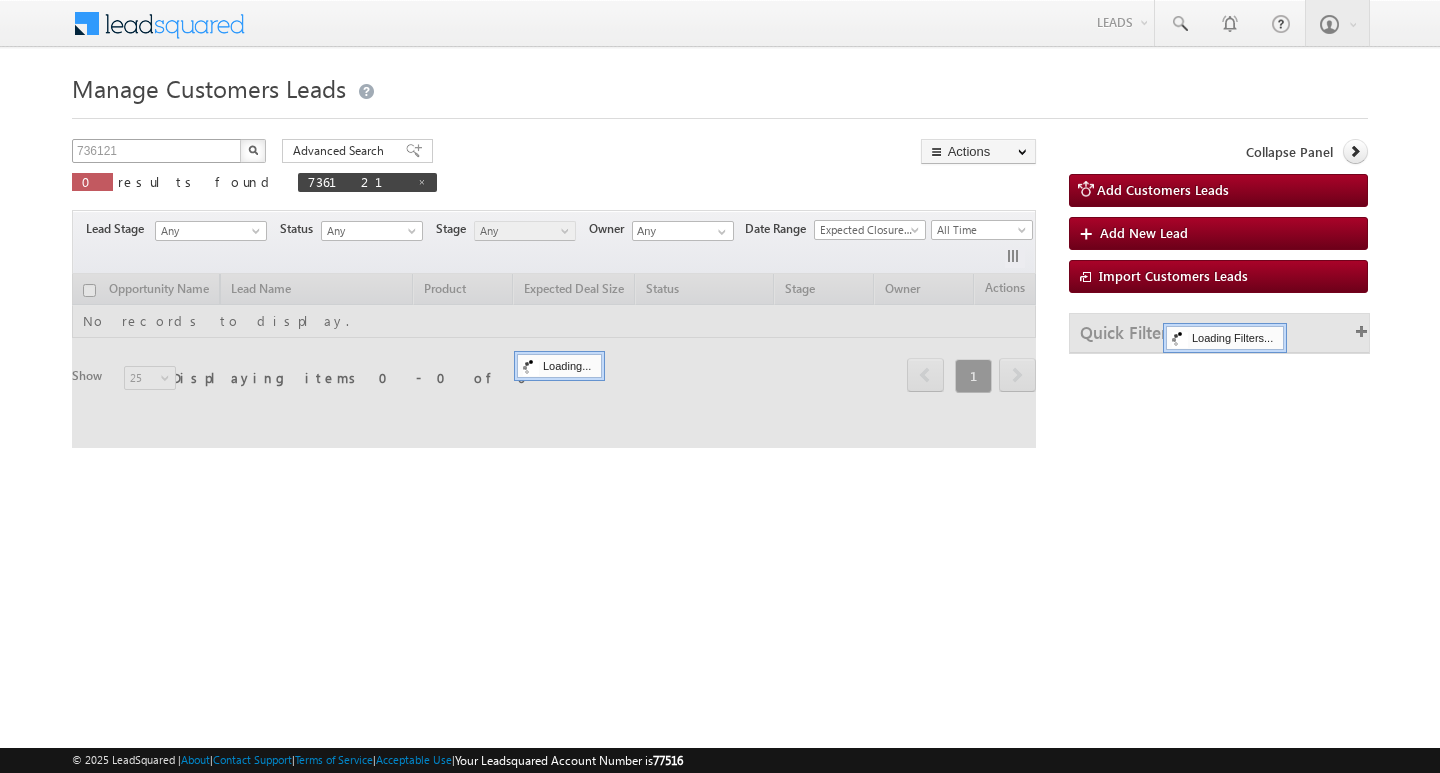 scroll, scrollTop: 0, scrollLeft: 0, axis: both 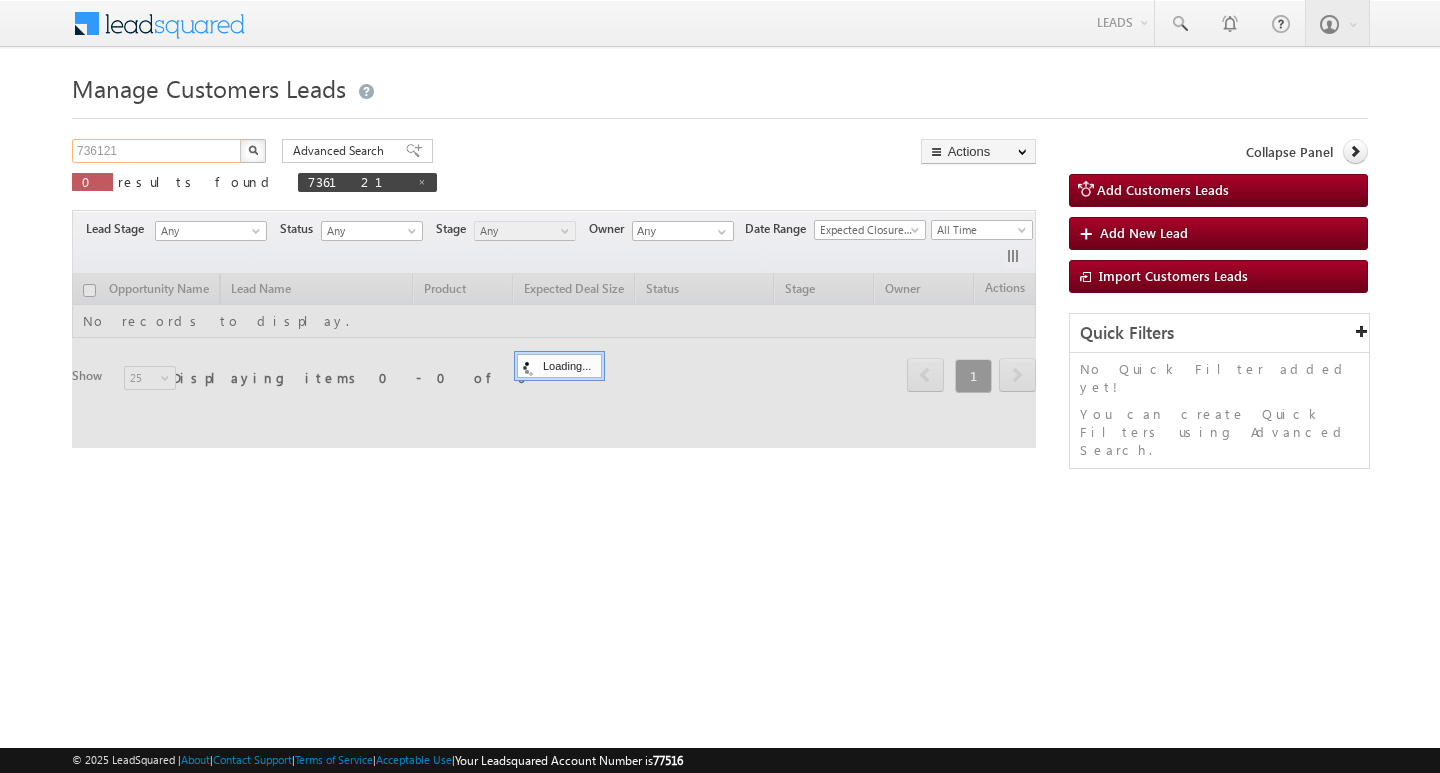 click on "736121" at bounding box center (157, 151) 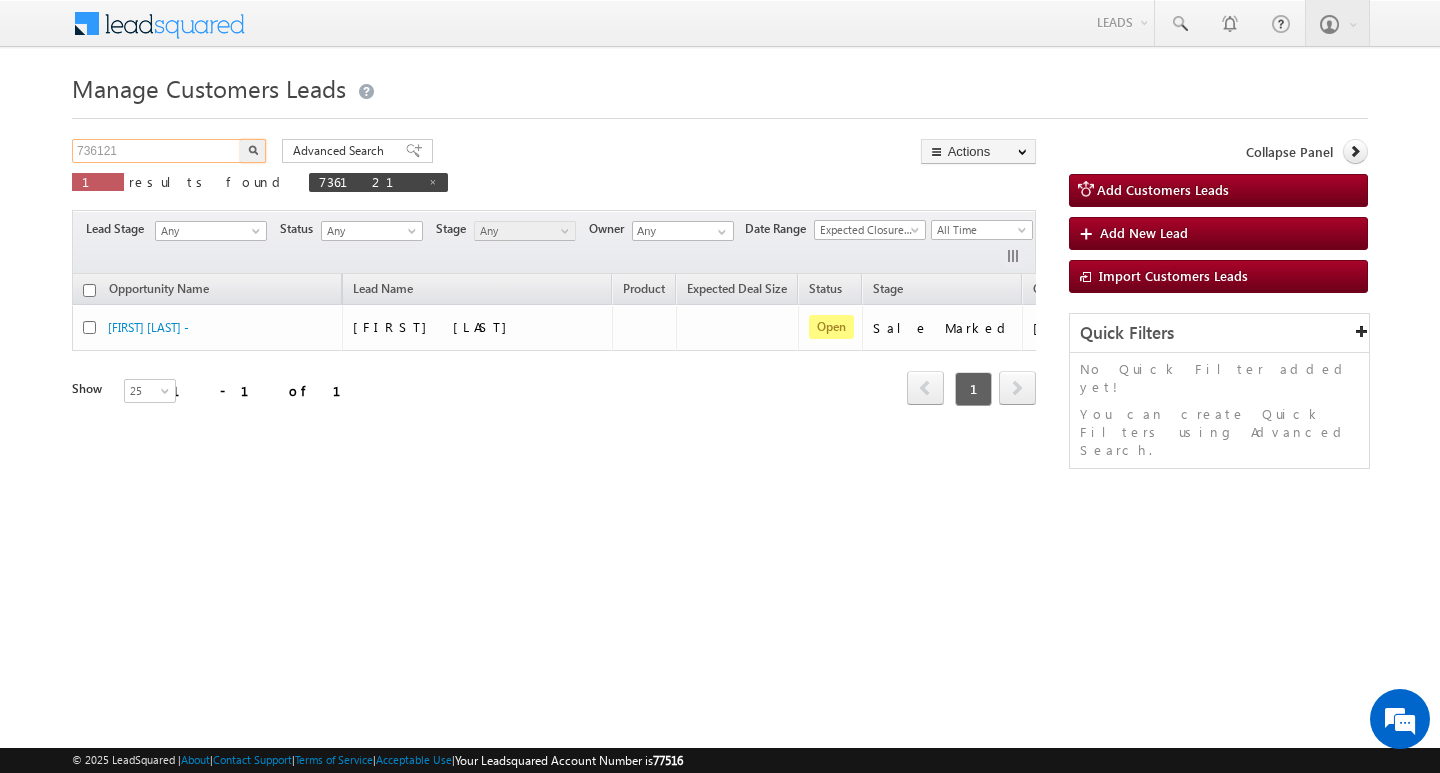 click on "736121" at bounding box center [157, 151] 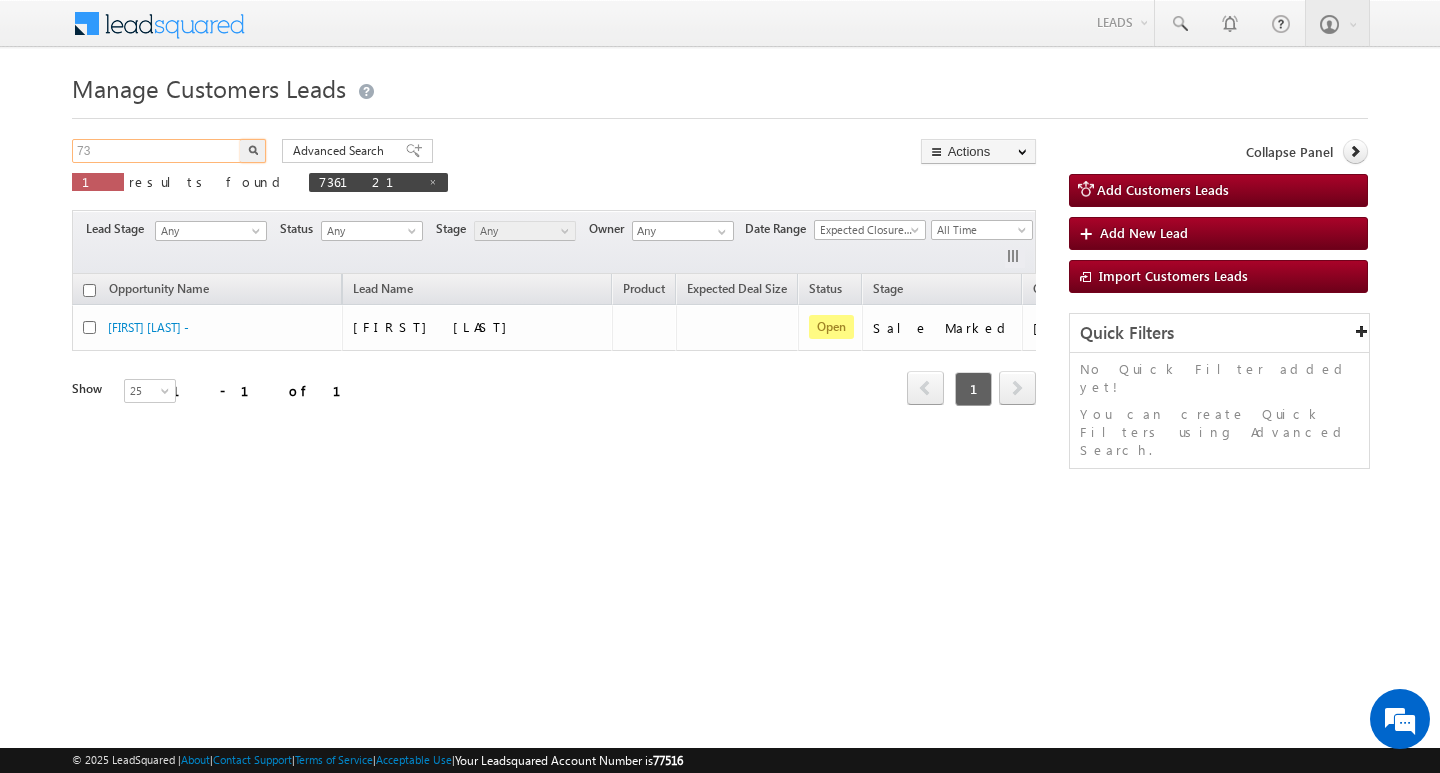 type on "7" 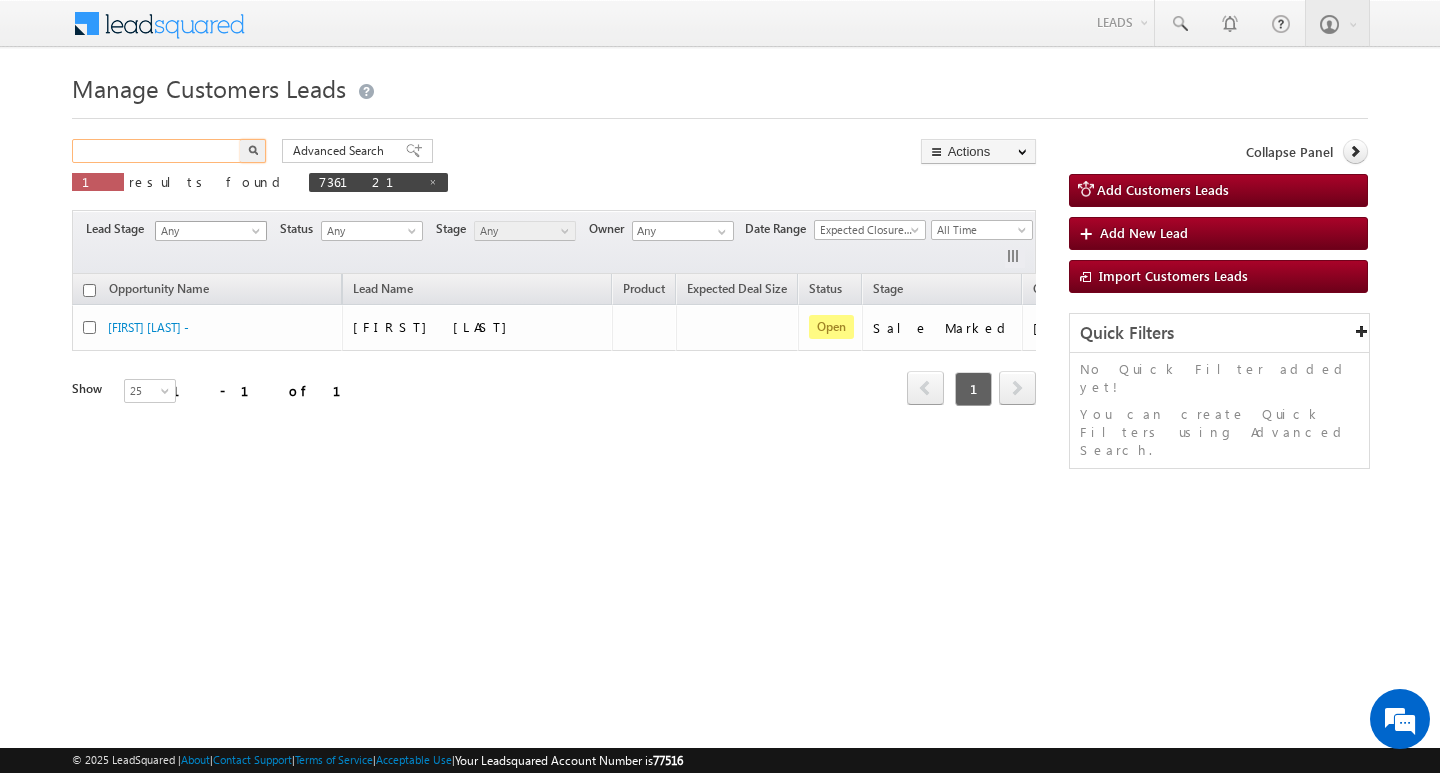 paste on "737565" 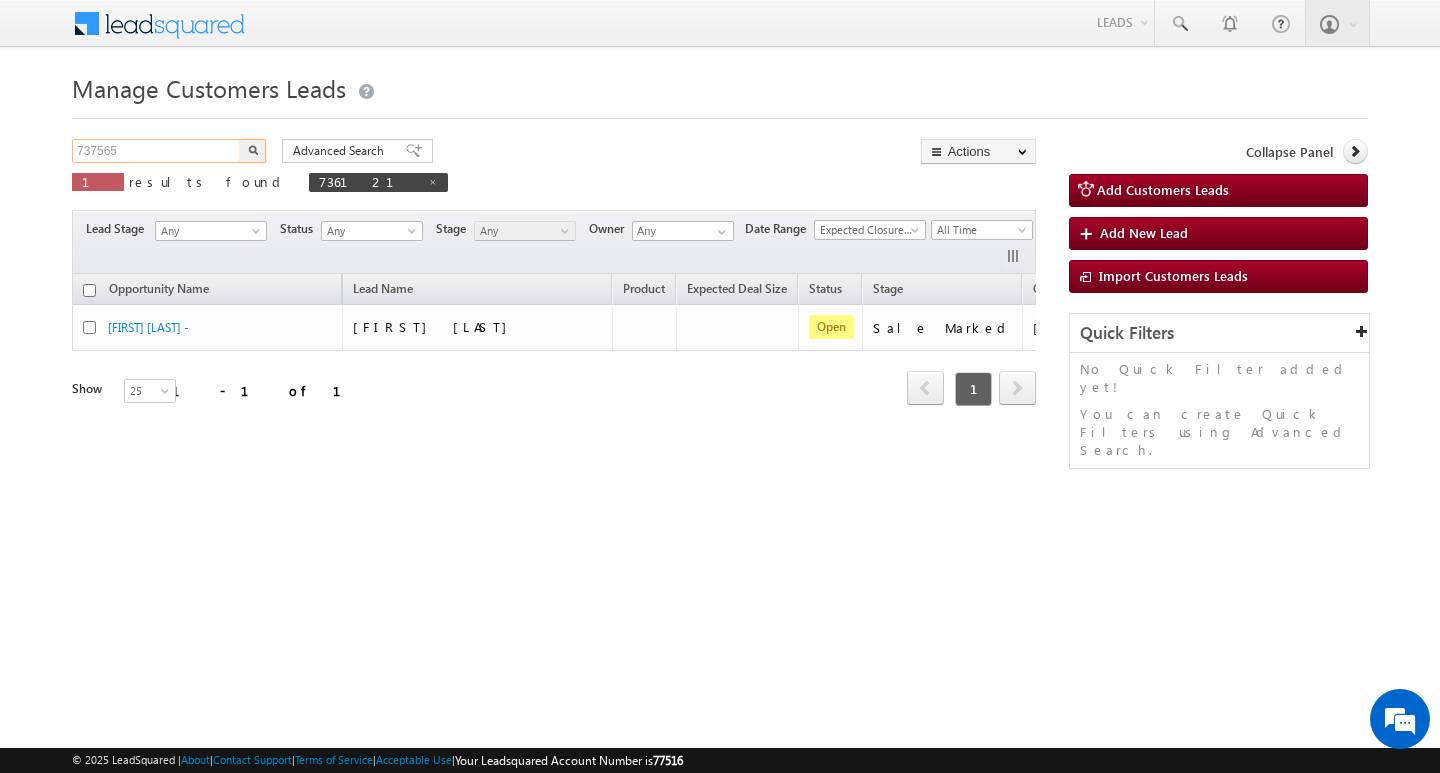 type on "737565" 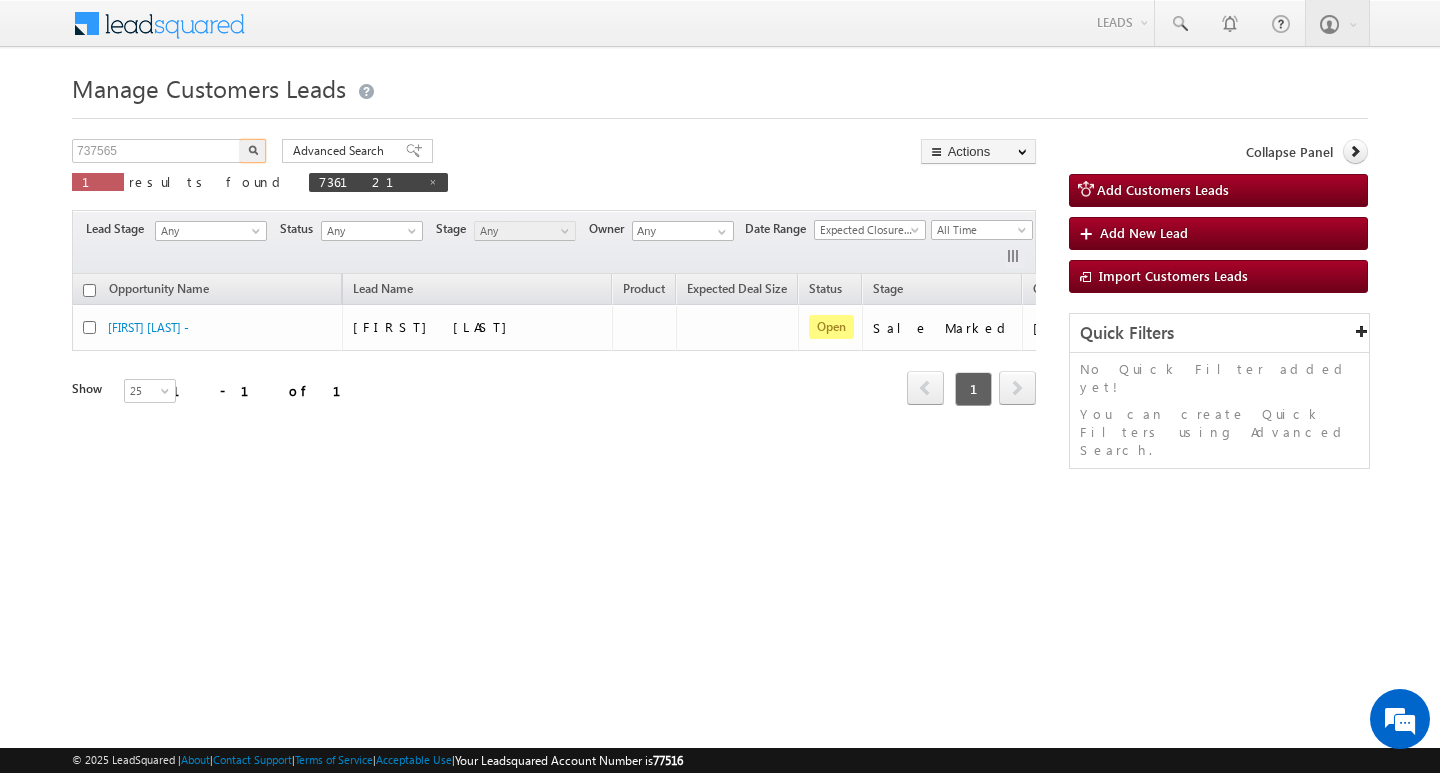 click at bounding box center (253, 151) 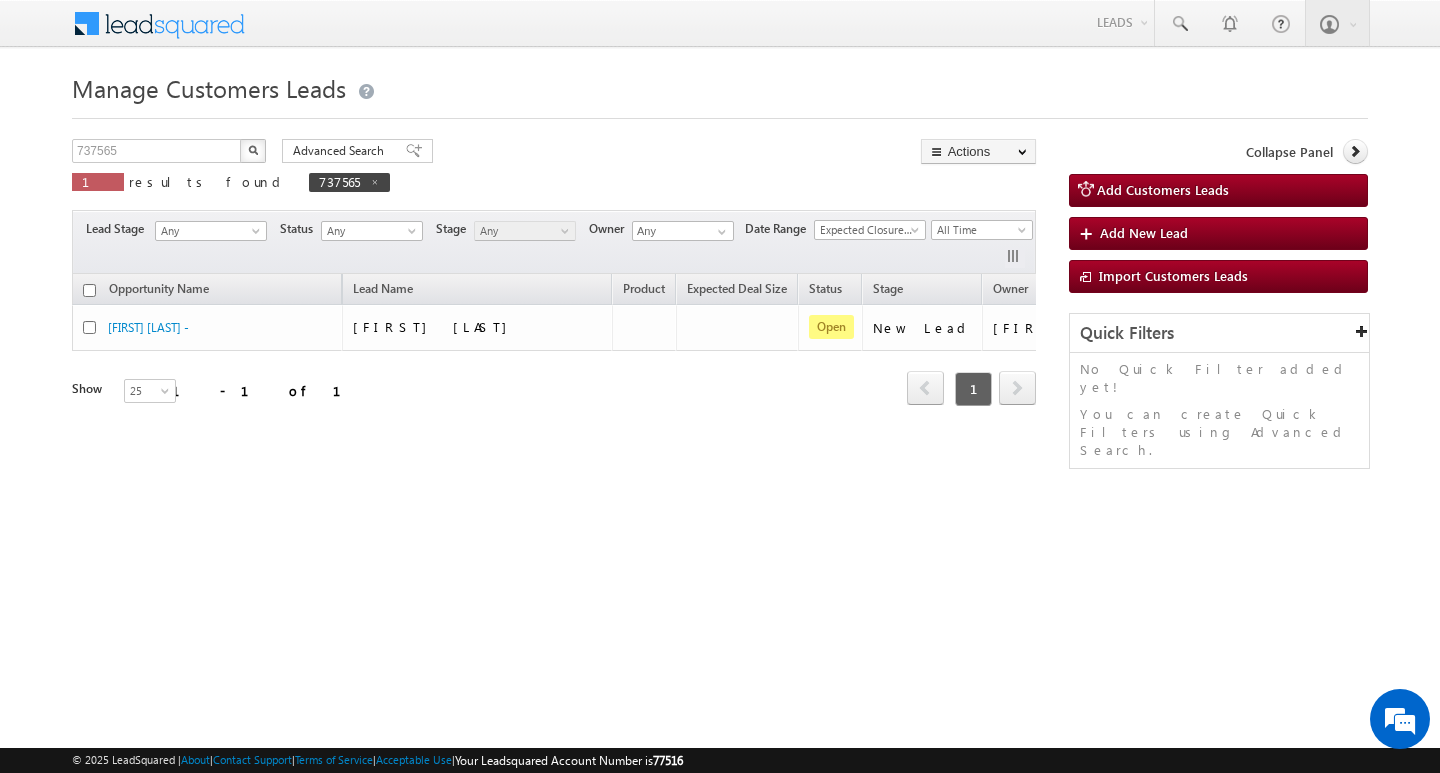 scroll, scrollTop: 0, scrollLeft: 0, axis: both 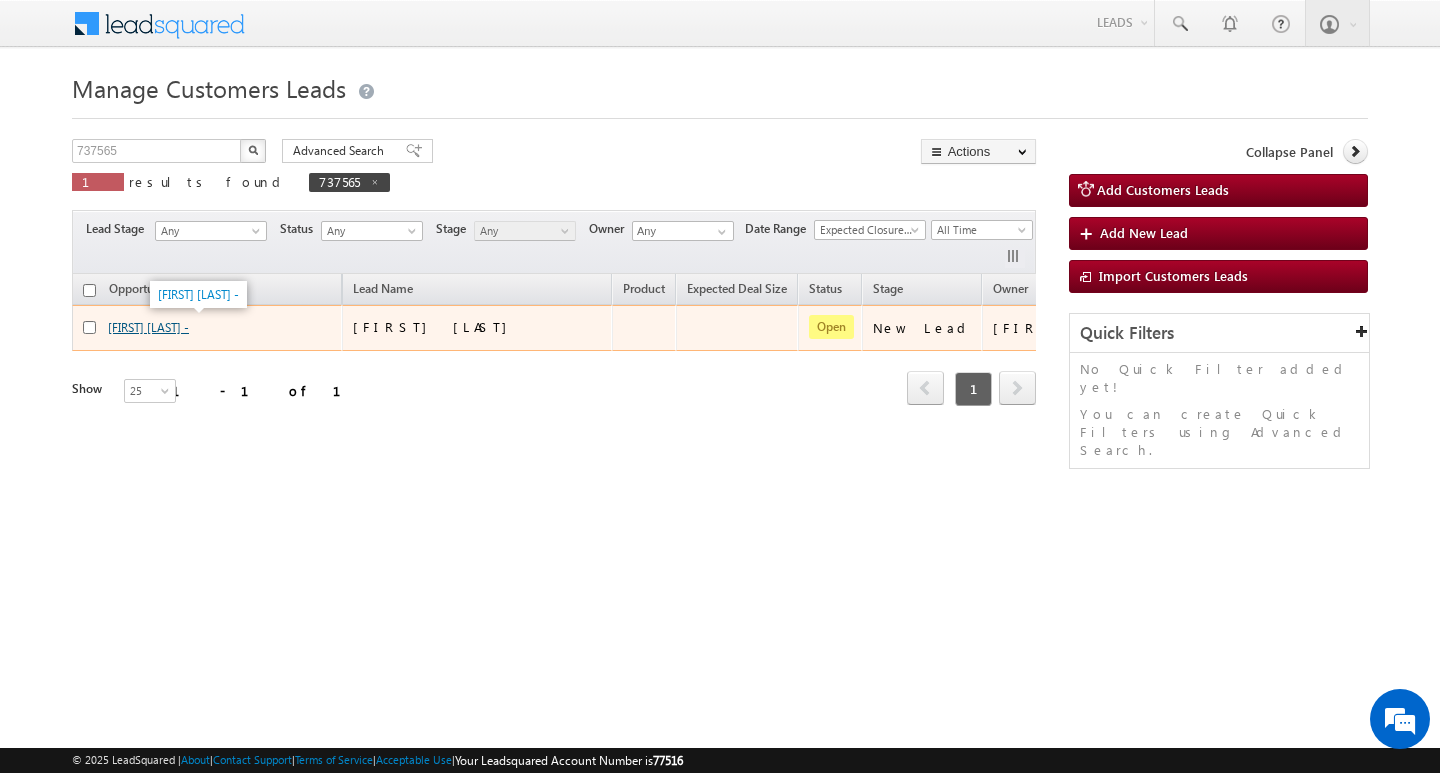 click on "[FIRST] [LAST]  -" at bounding box center (148, 327) 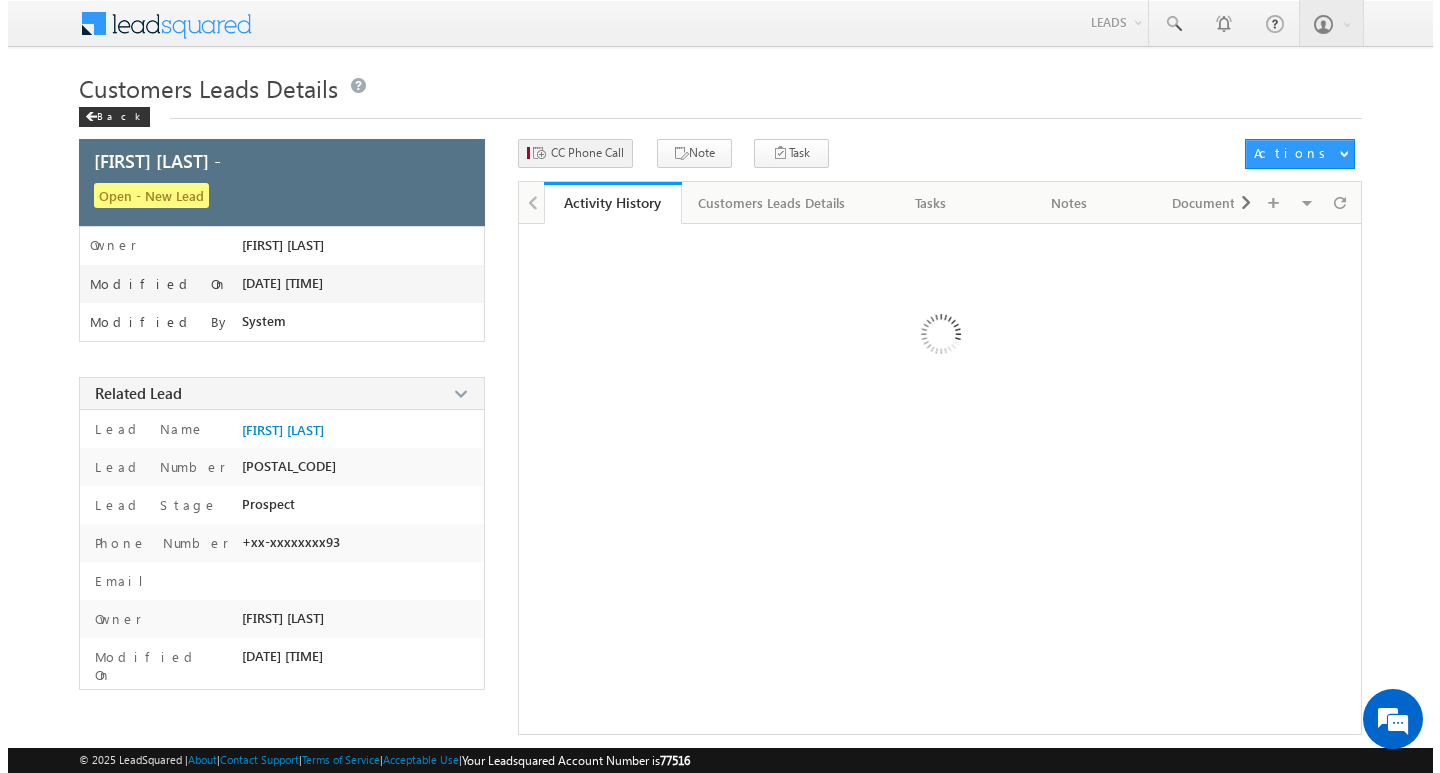 scroll, scrollTop: 0, scrollLeft: 0, axis: both 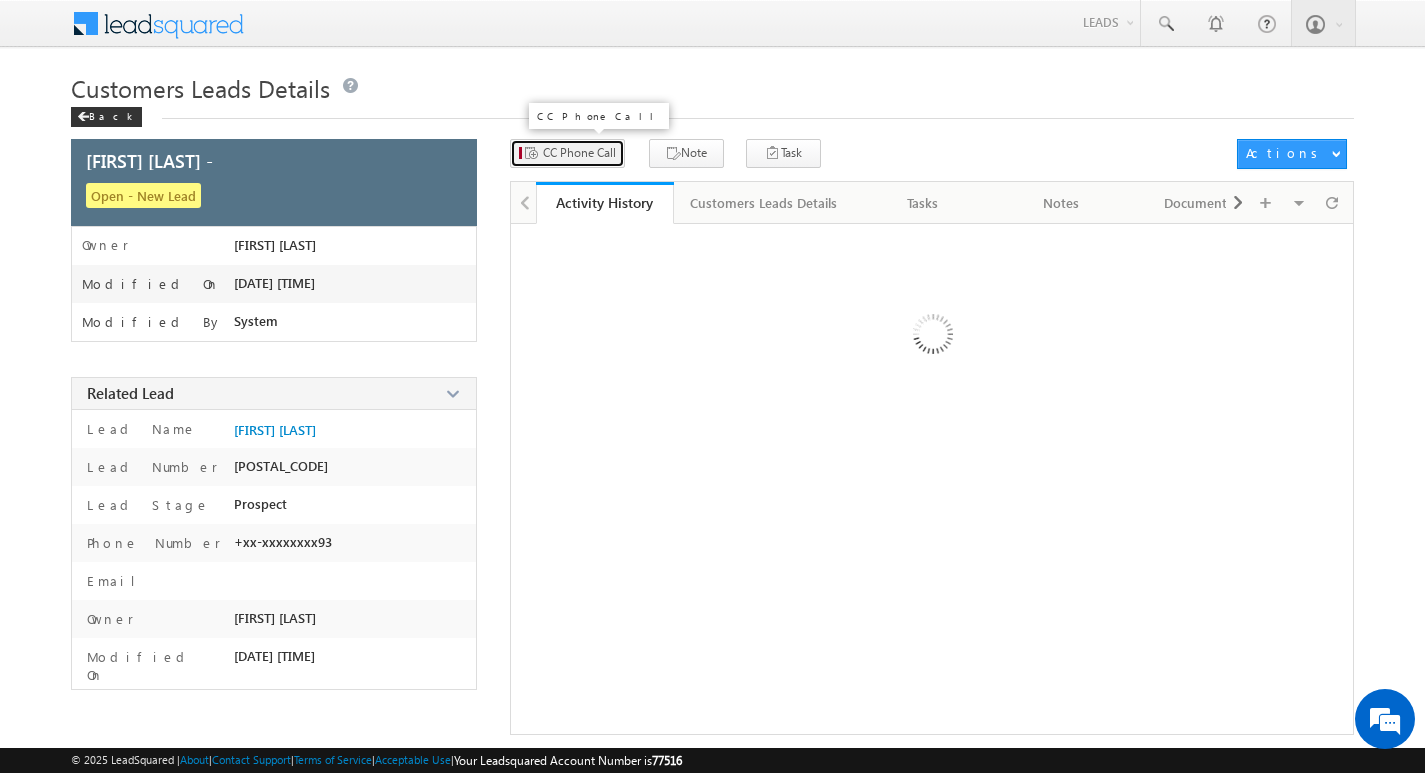 click on "CC Phone Call" at bounding box center (579, 153) 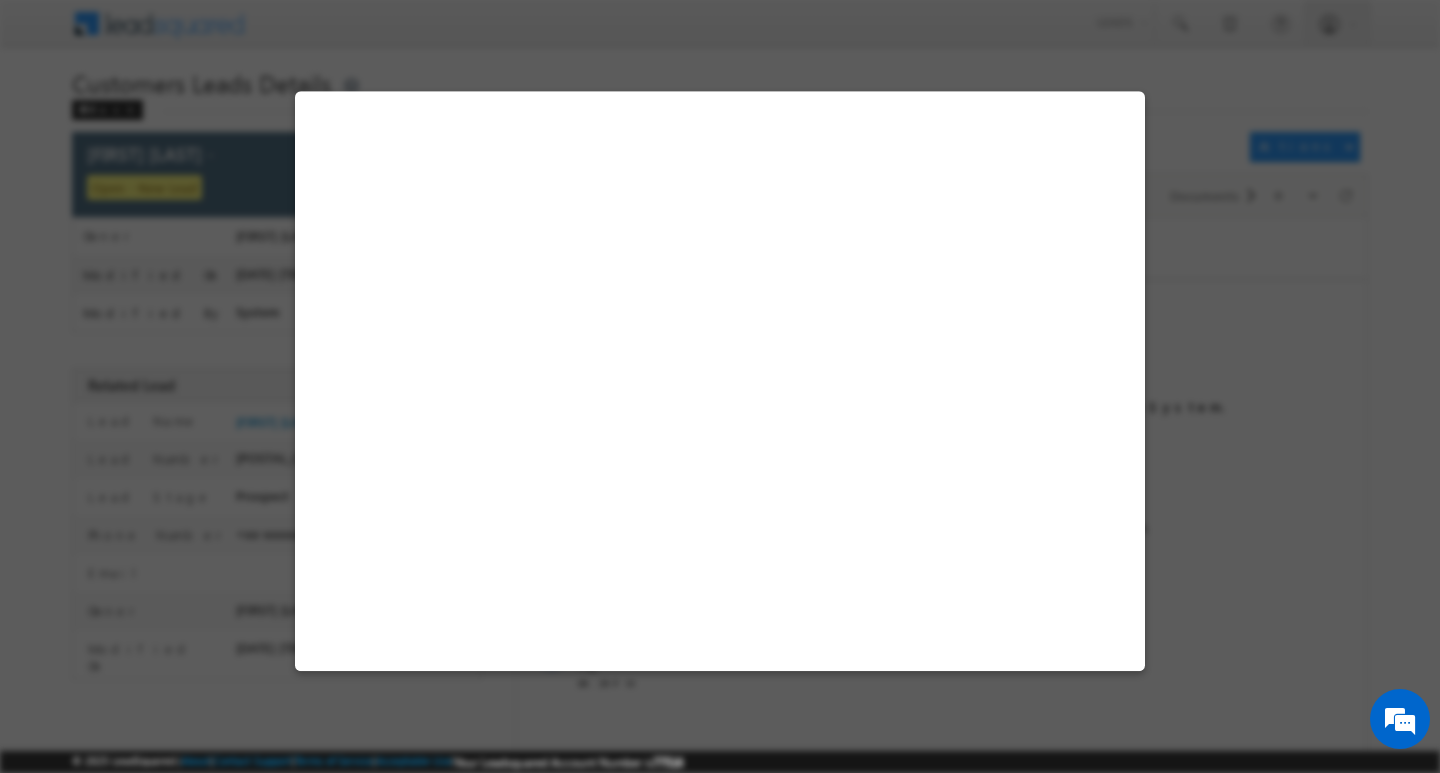 select on "[CITY]" 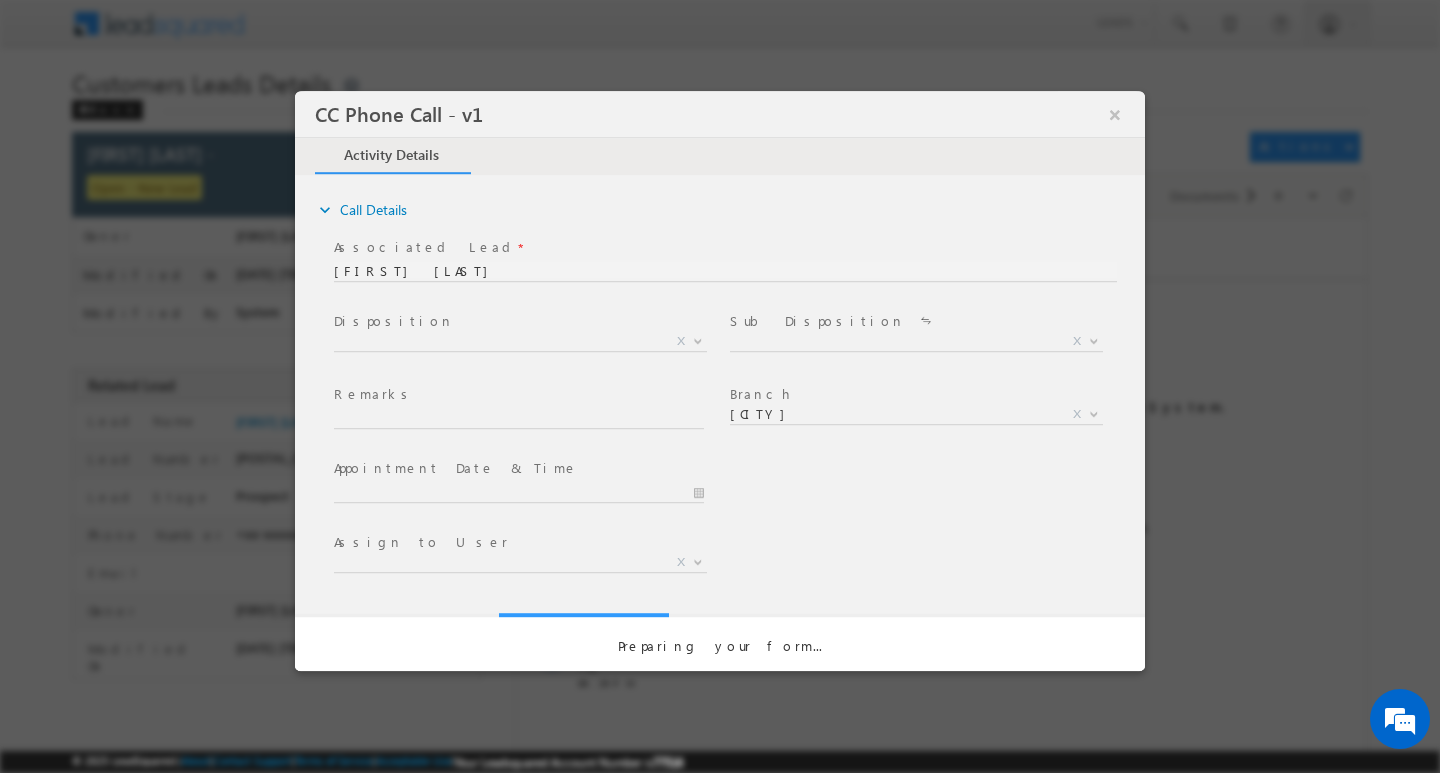 scroll, scrollTop: 0, scrollLeft: 0, axis: both 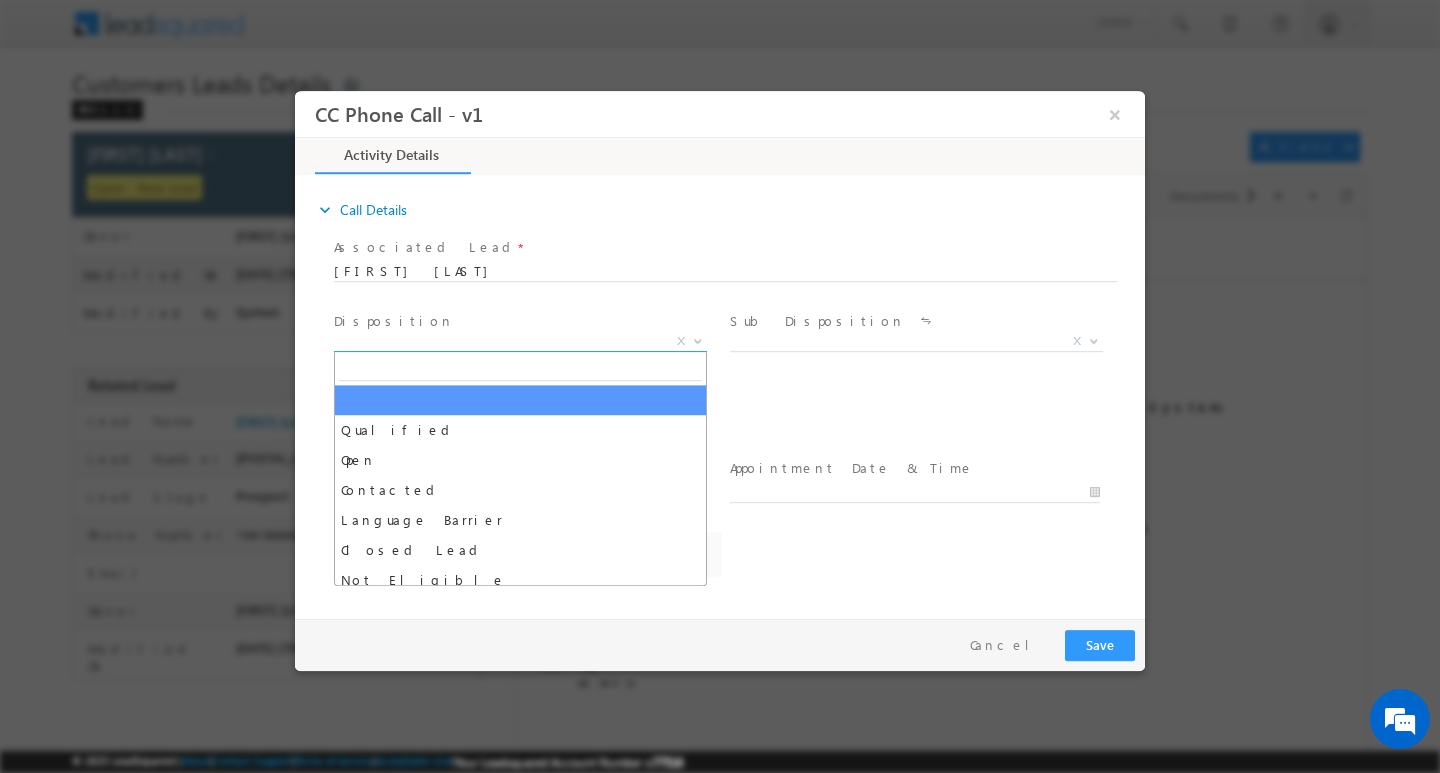 click at bounding box center (698, 339) 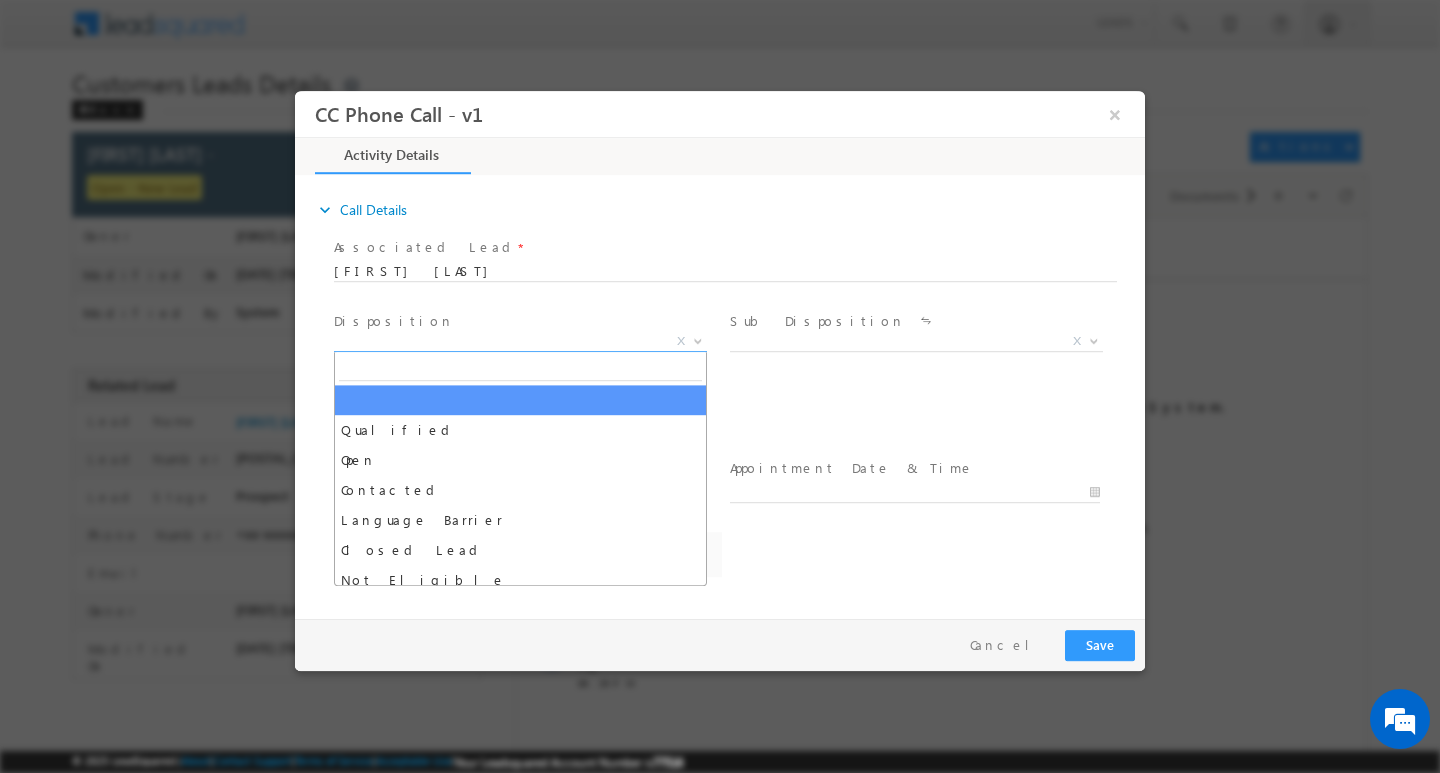 select on "amir.khan@sgrlimited.in" 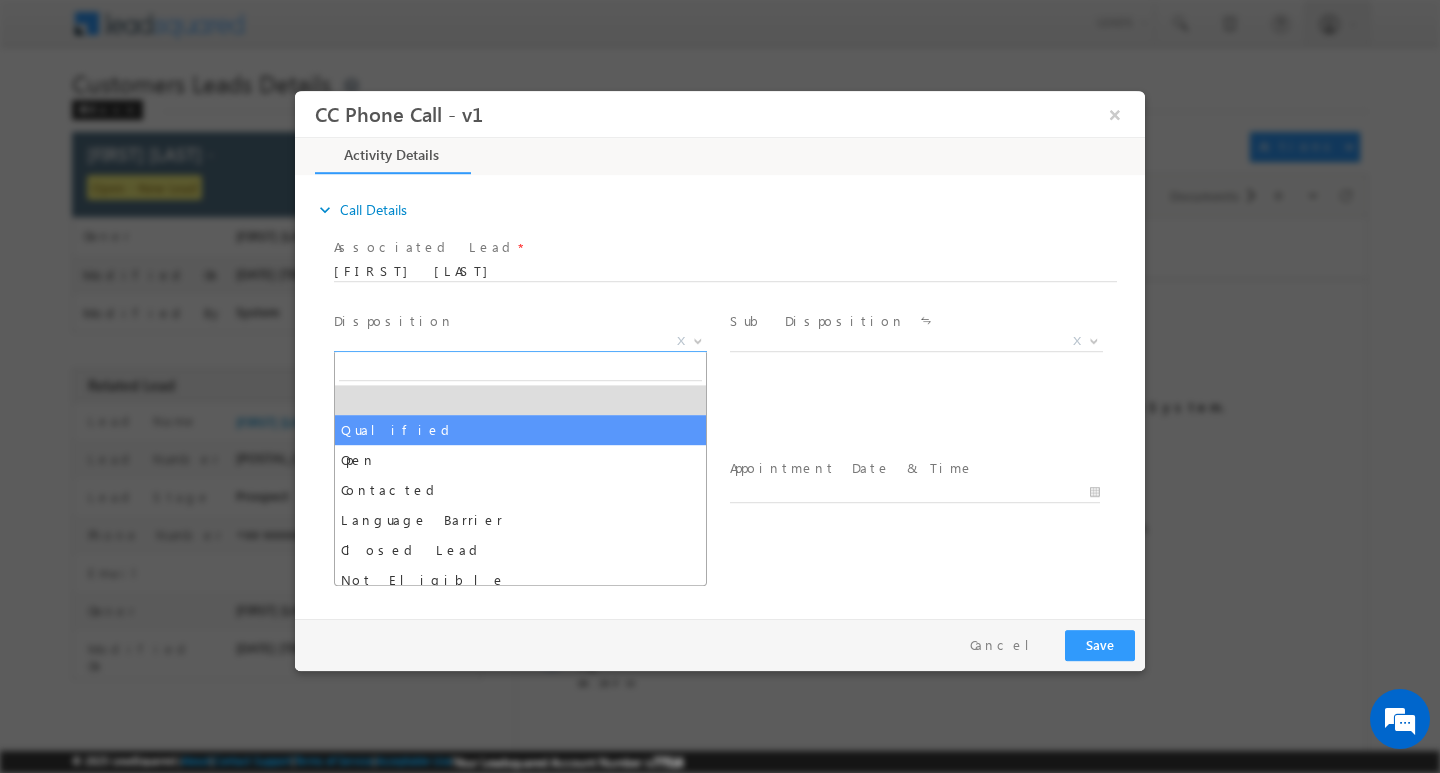 select on "Qualified" 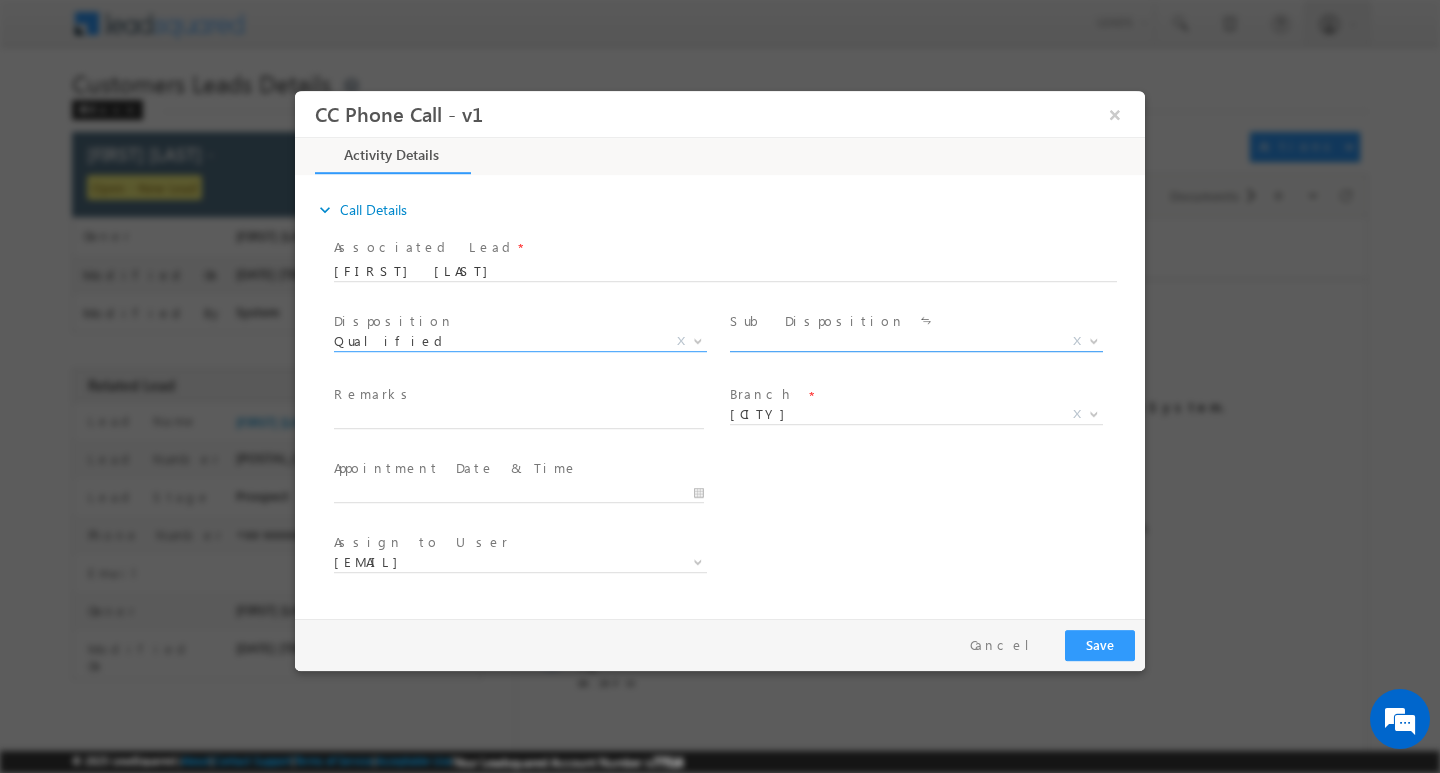 click at bounding box center [1094, 339] 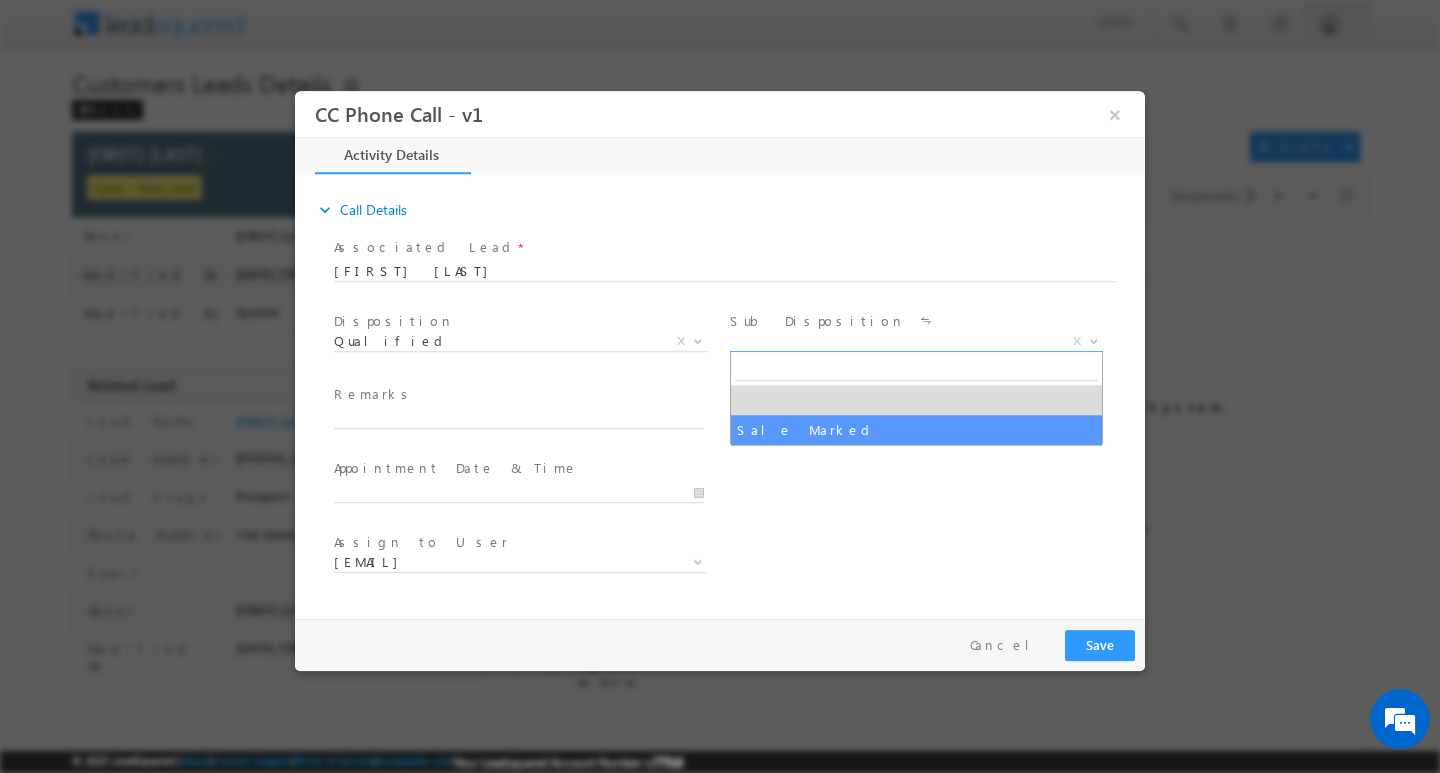 select on "Sale Marked" 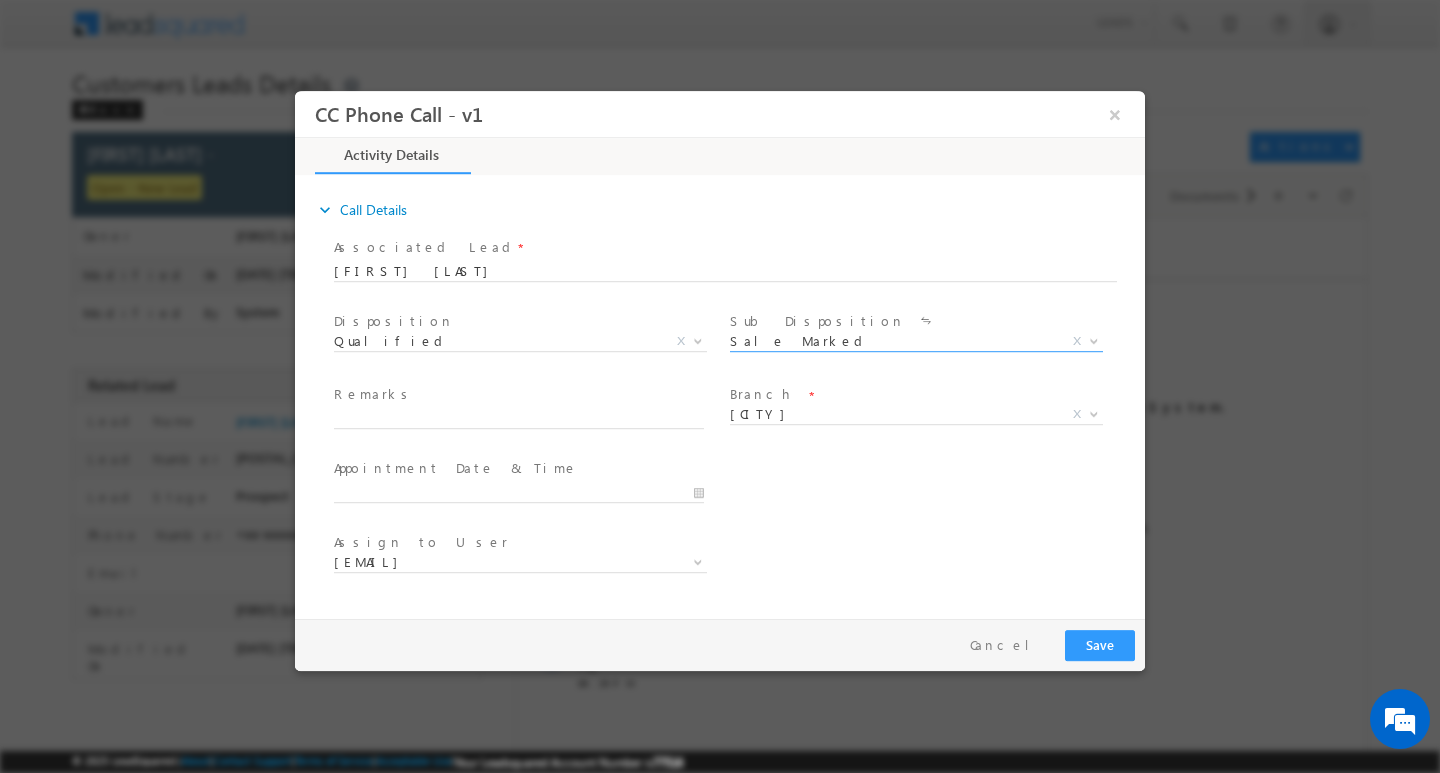 scroll, scrollTop: 0, scrollLeft: 0, axis: both 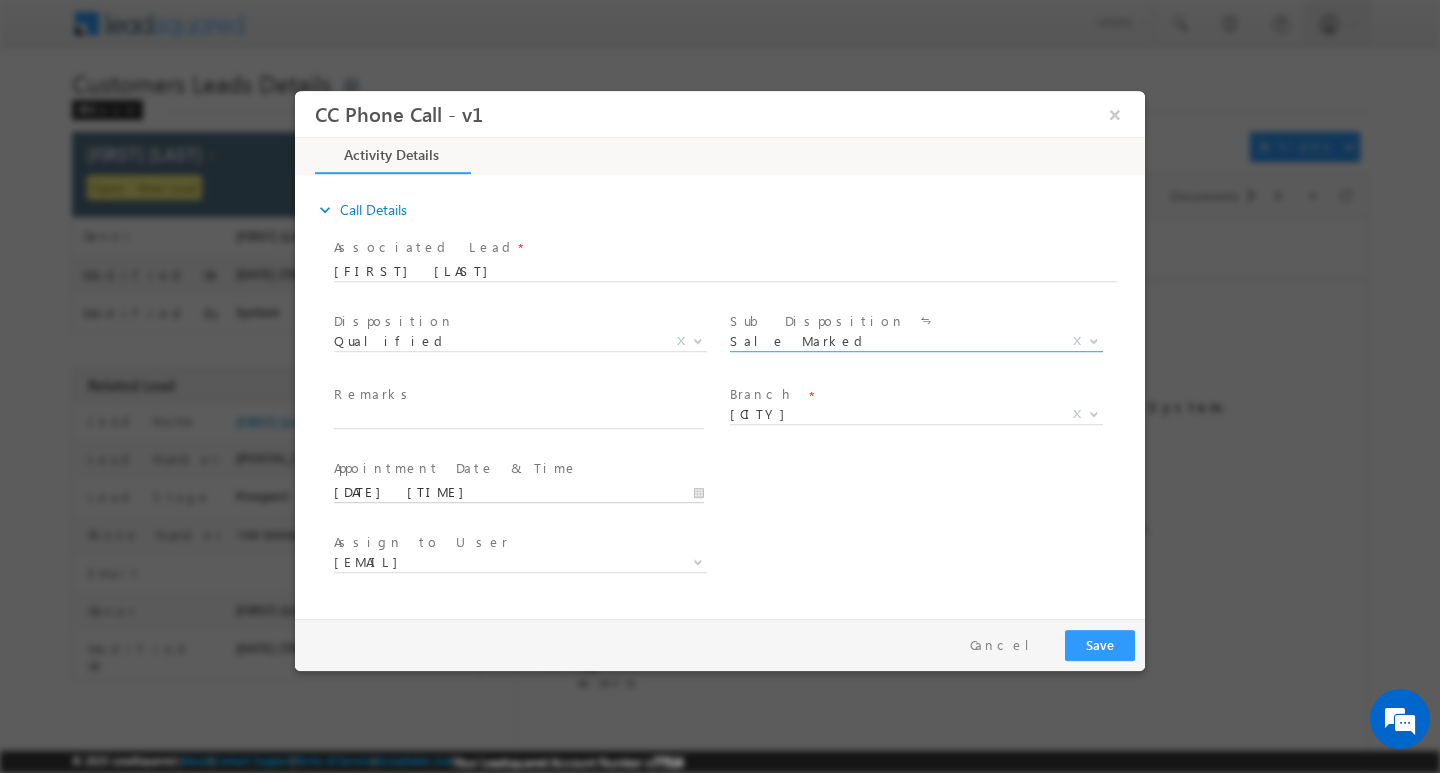 click on "08/08/2025 1:07 PM" at bounding box center (519, 492) 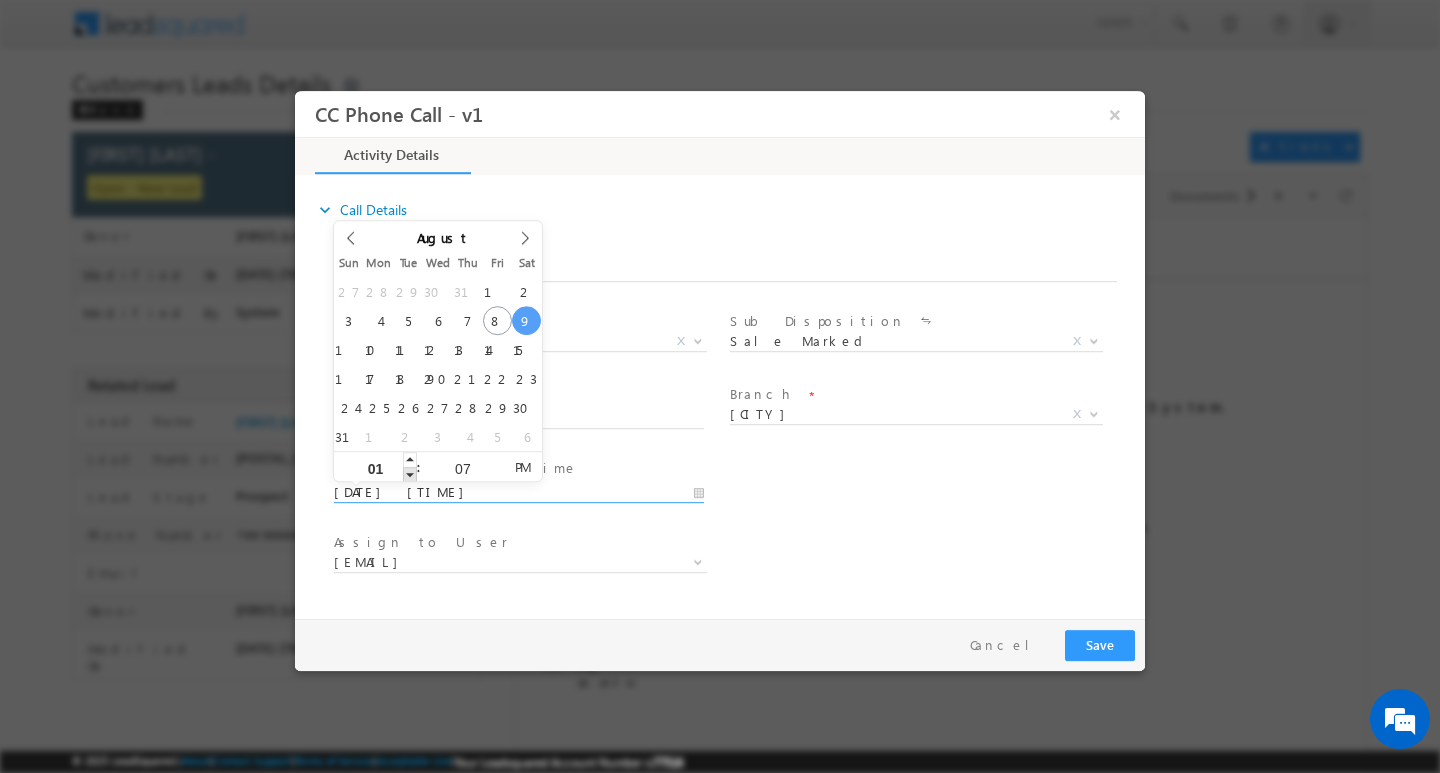 type on "08/09/2025 12:07 PM" 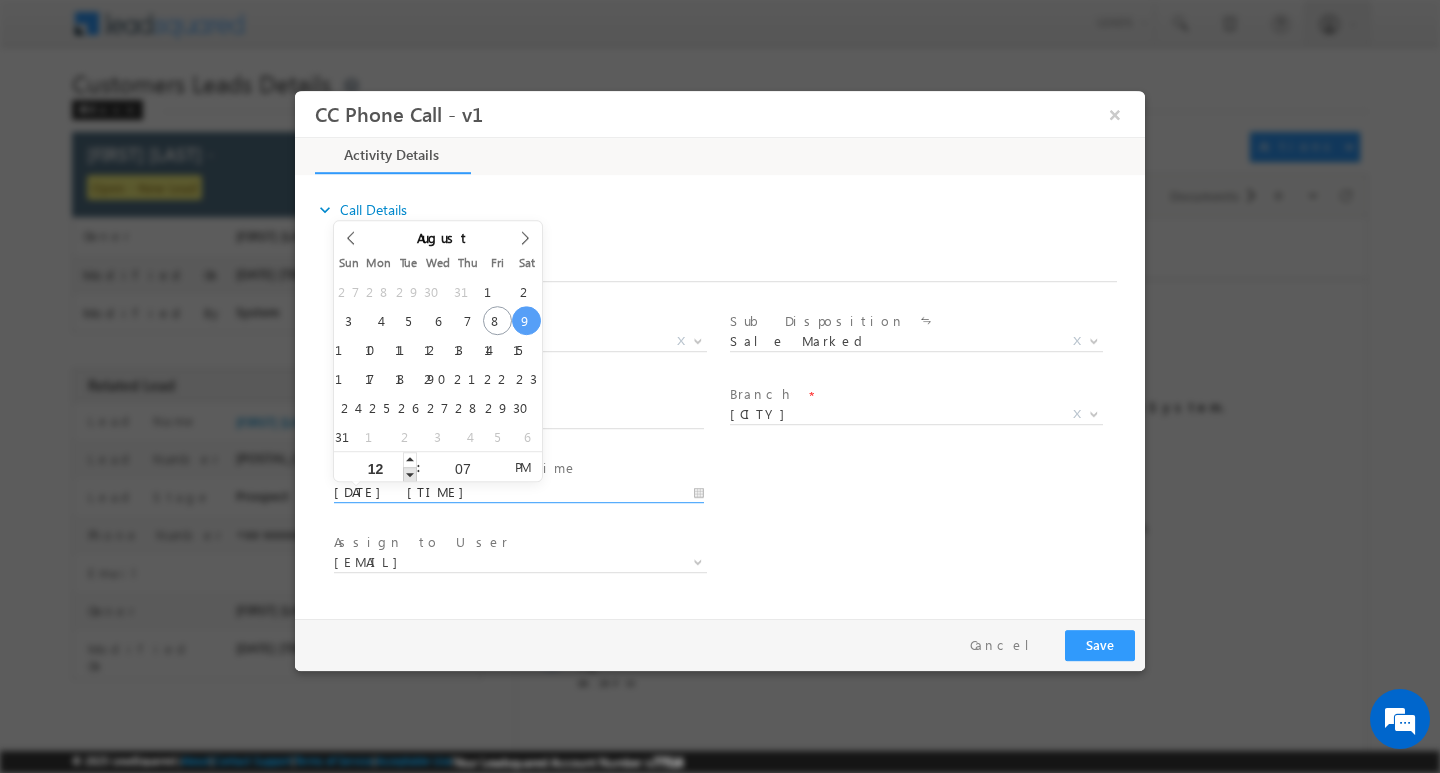 click at bounding box center [410, 473] 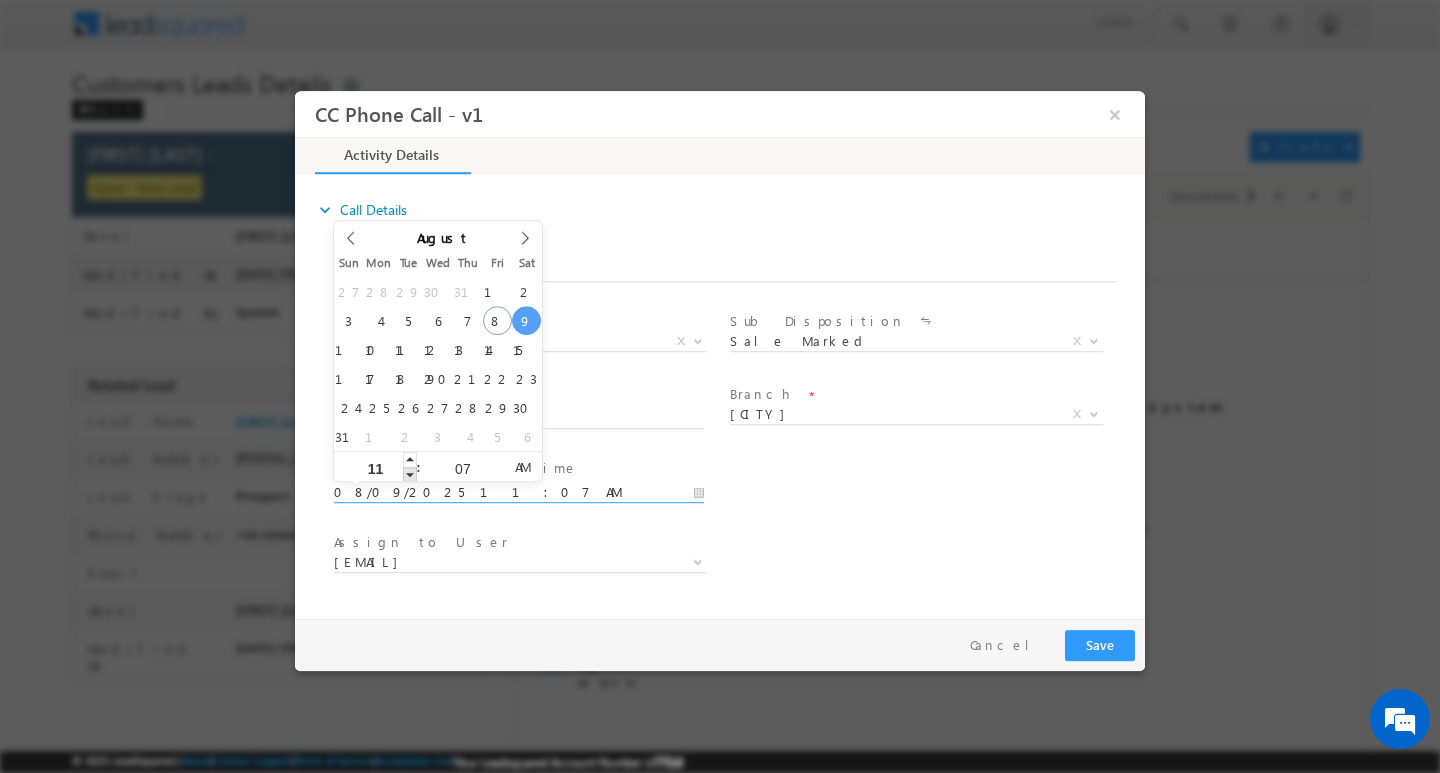 click at bounding box center [410, 473] 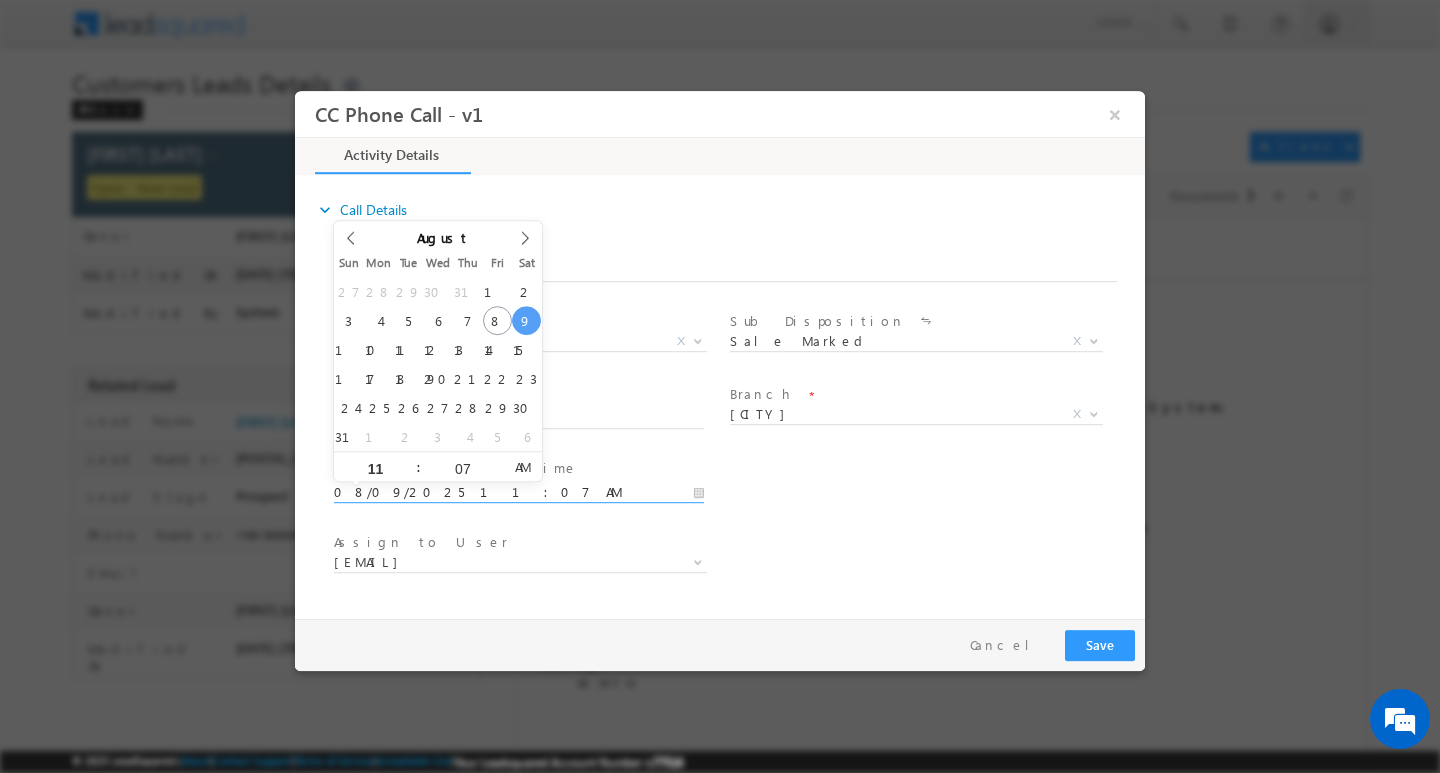 click at bounding box center [518, 586] 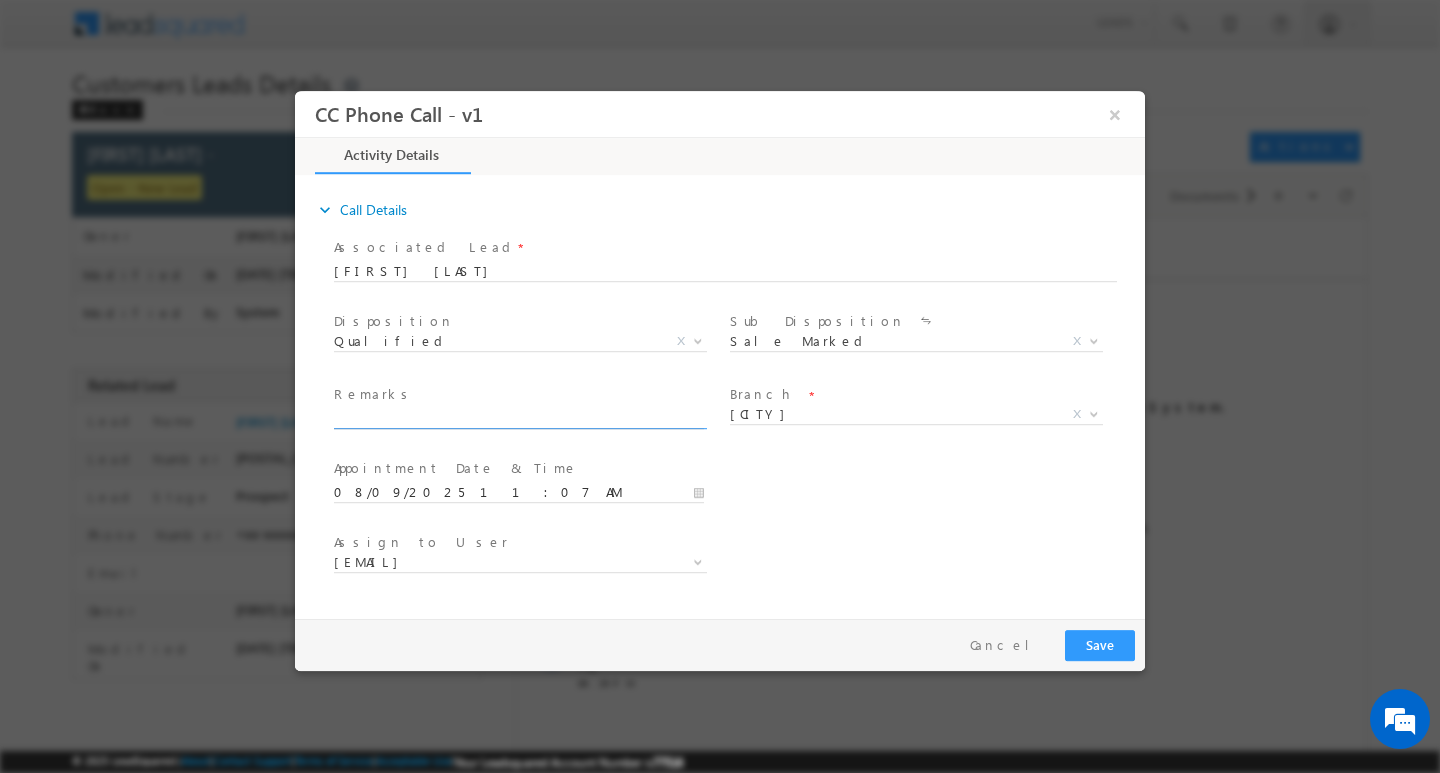 click at bounding box center (519, 418) 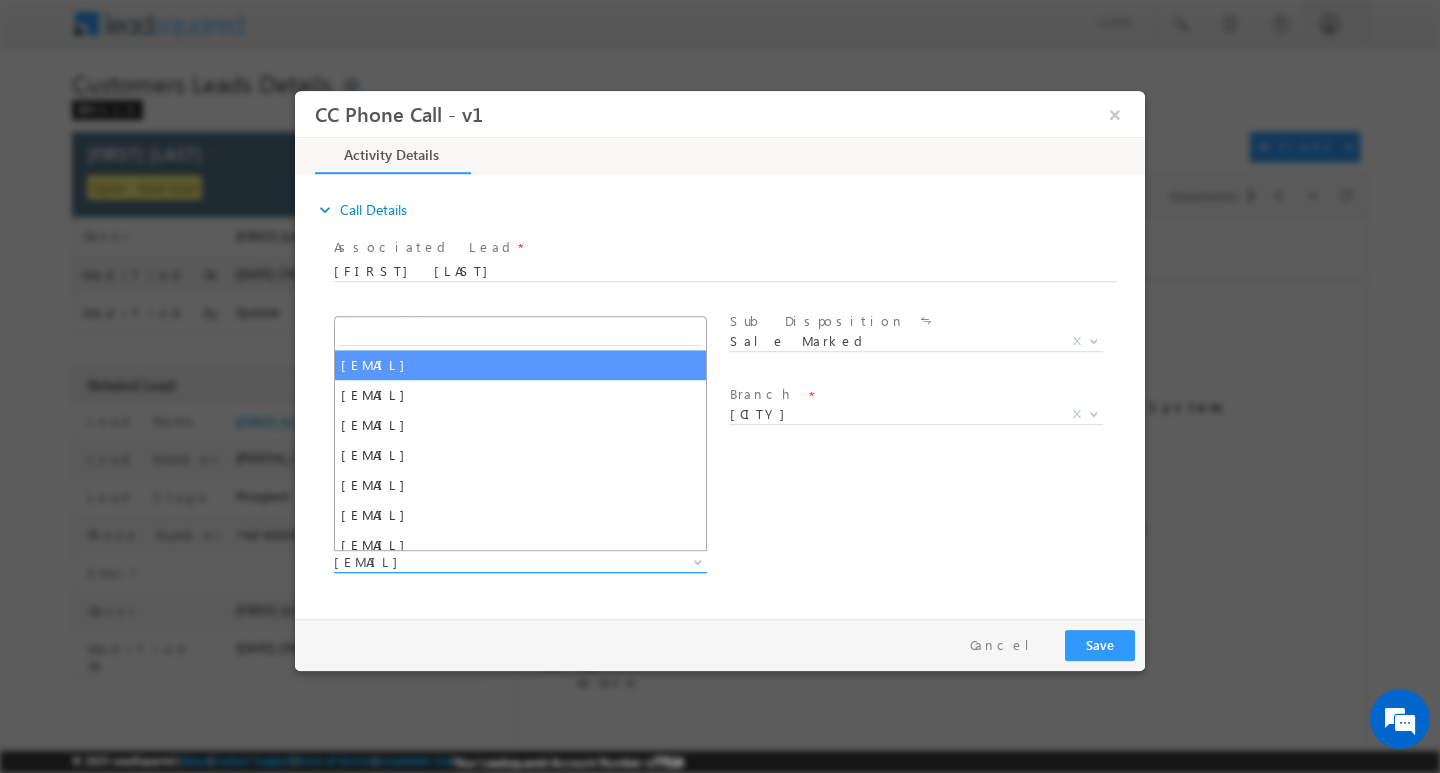click on "amir.khan@sgrlimited.in" at bounding box center (496, 561) 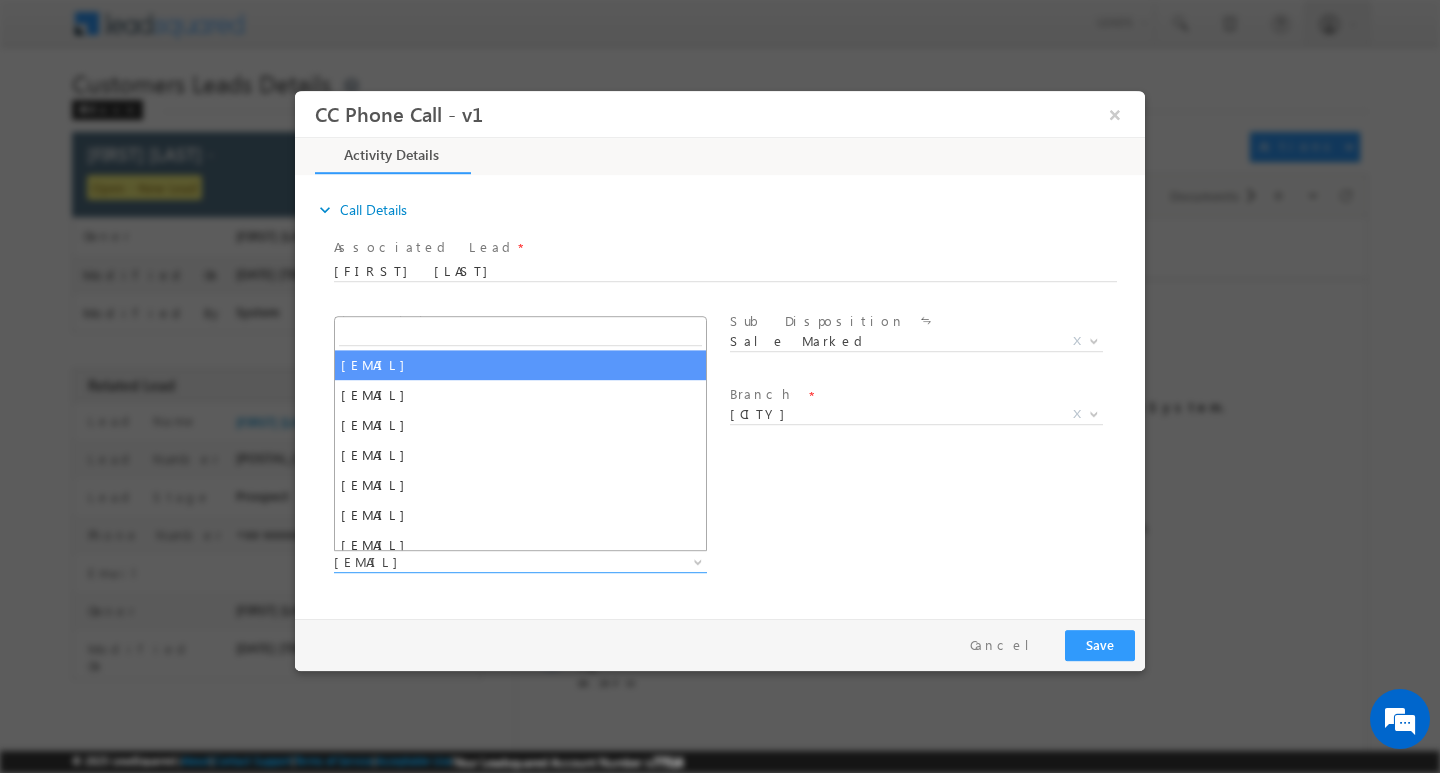 click at bounding box center [520, 332] 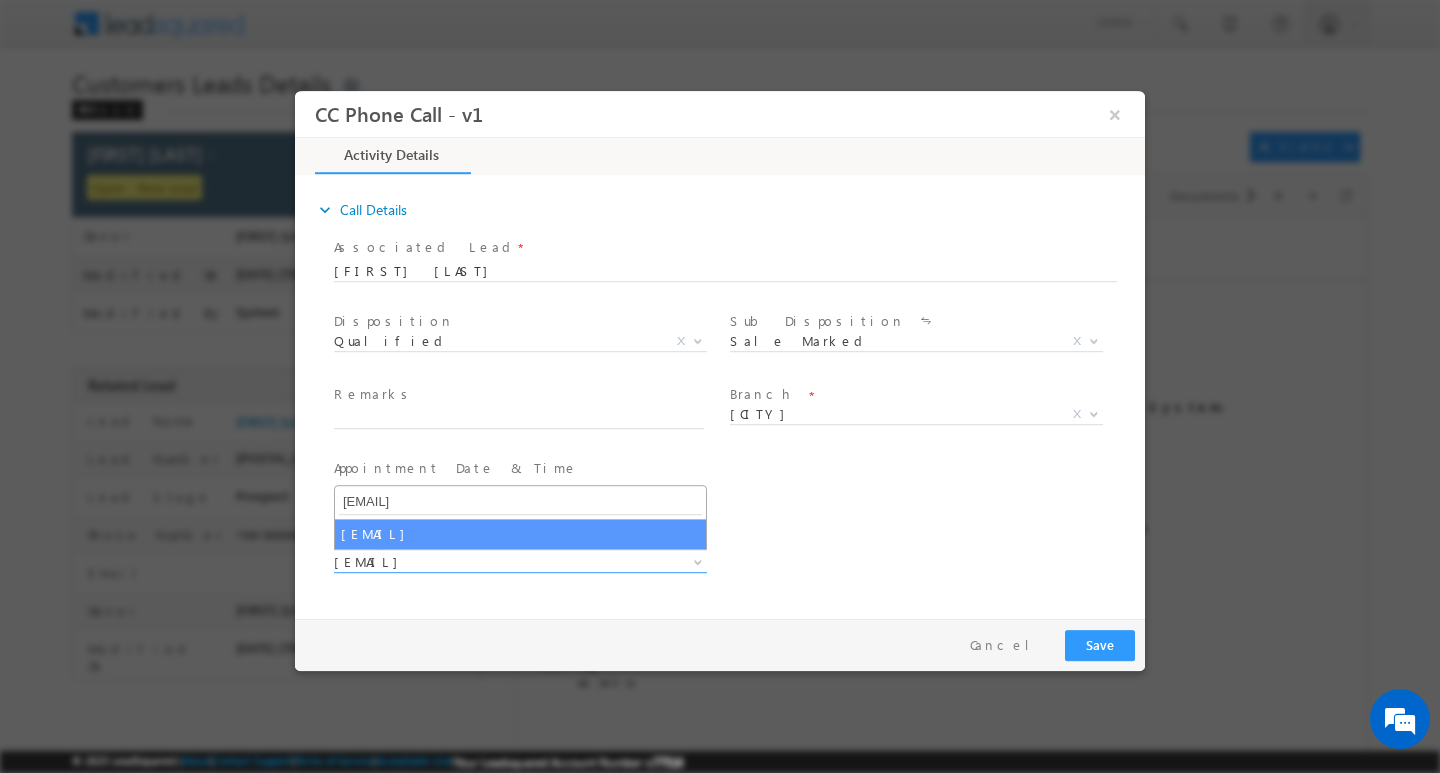 type on "apurav.shukla@sgrlimited.in" 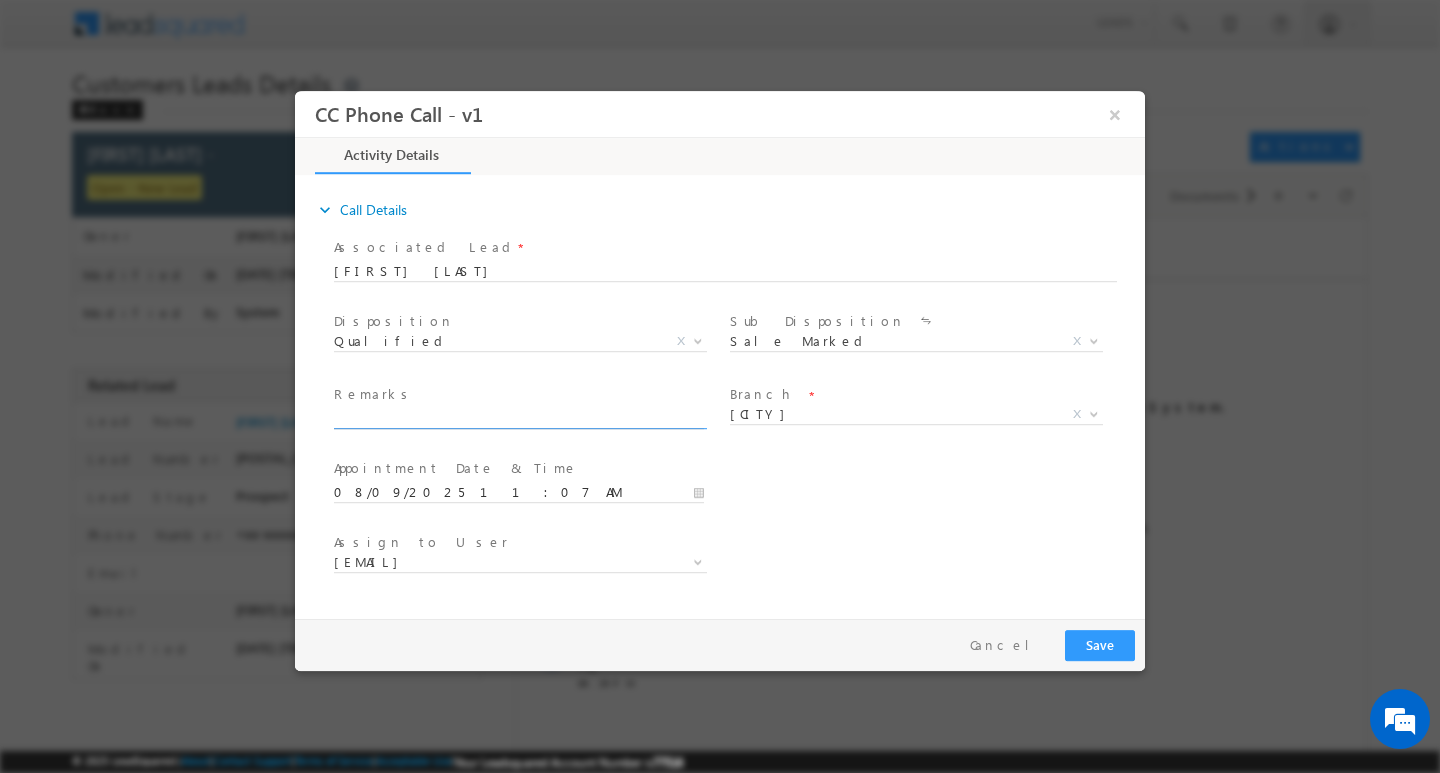 click at bounding box center (519, 418) 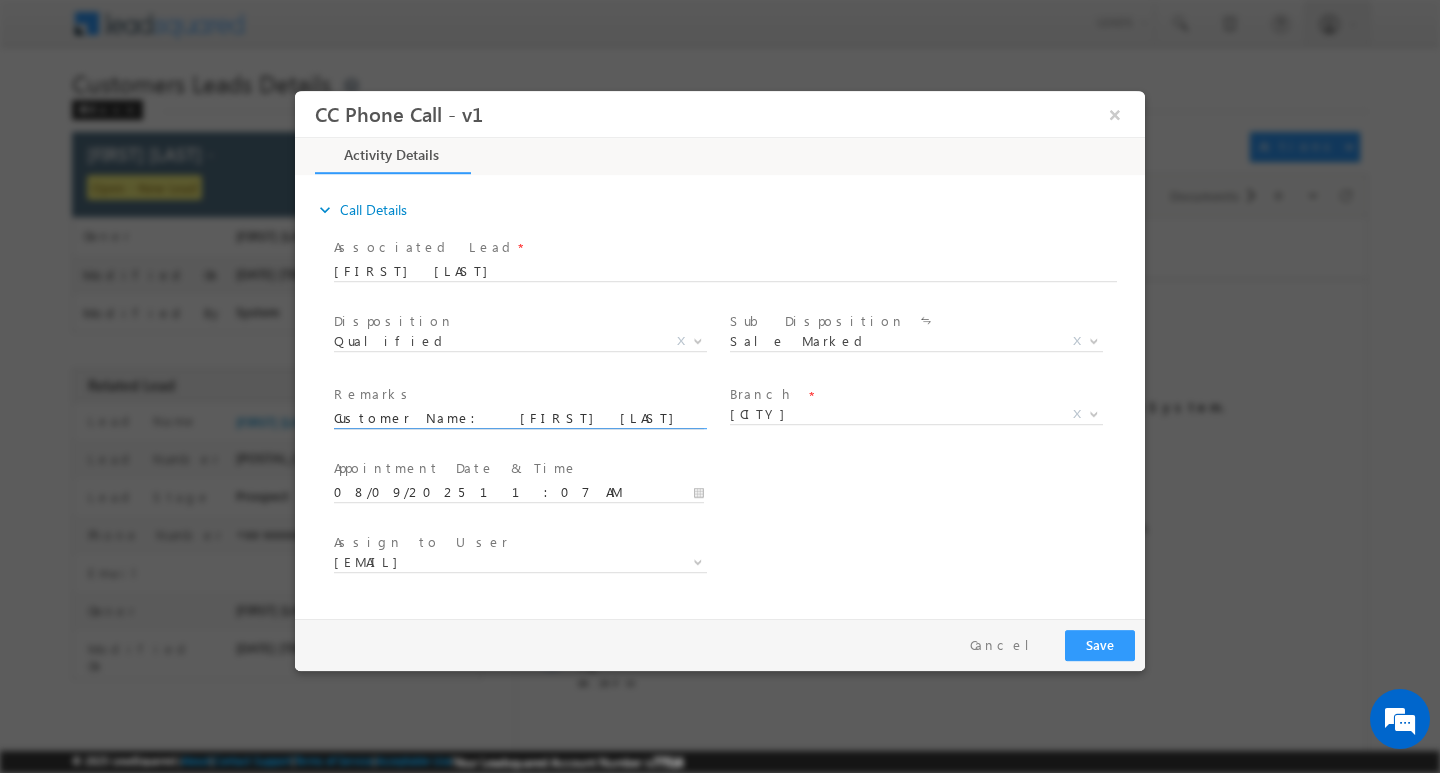 scroll, scrollTop: 0, scrollLeft: 977, axis: horizontal 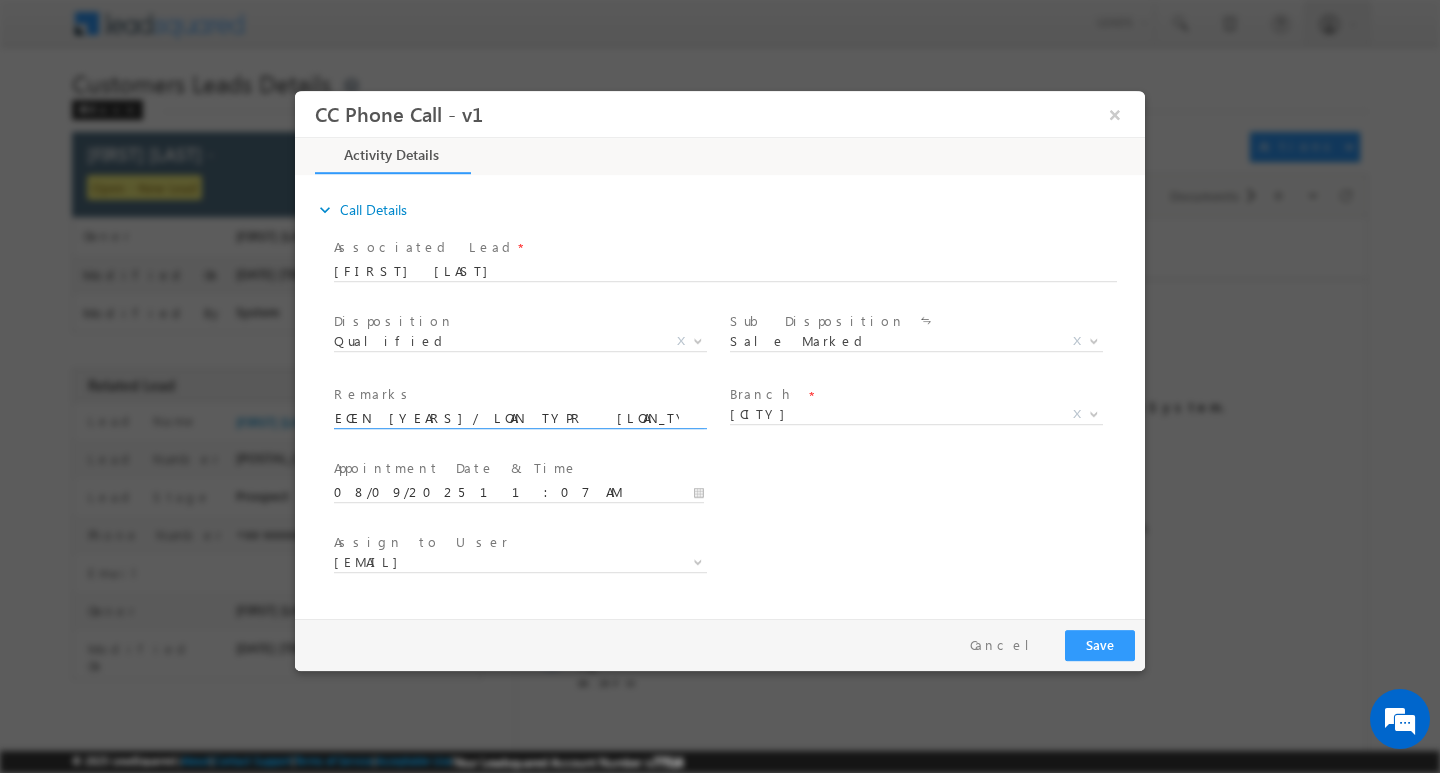 type on "Customer Name:  DEEPAK MALVIYA/ AG 30/  DARVIGA /  MOTHE INCOME 15K / WORAK  EXPERIECEN 15Y / LOAN TYPR  CONSTRULTION / LOAN AMOUNT 5L /CIBI SCORE  750/ PROPERTY TYPE GP /  ADD :Maharana Pratap Choura" 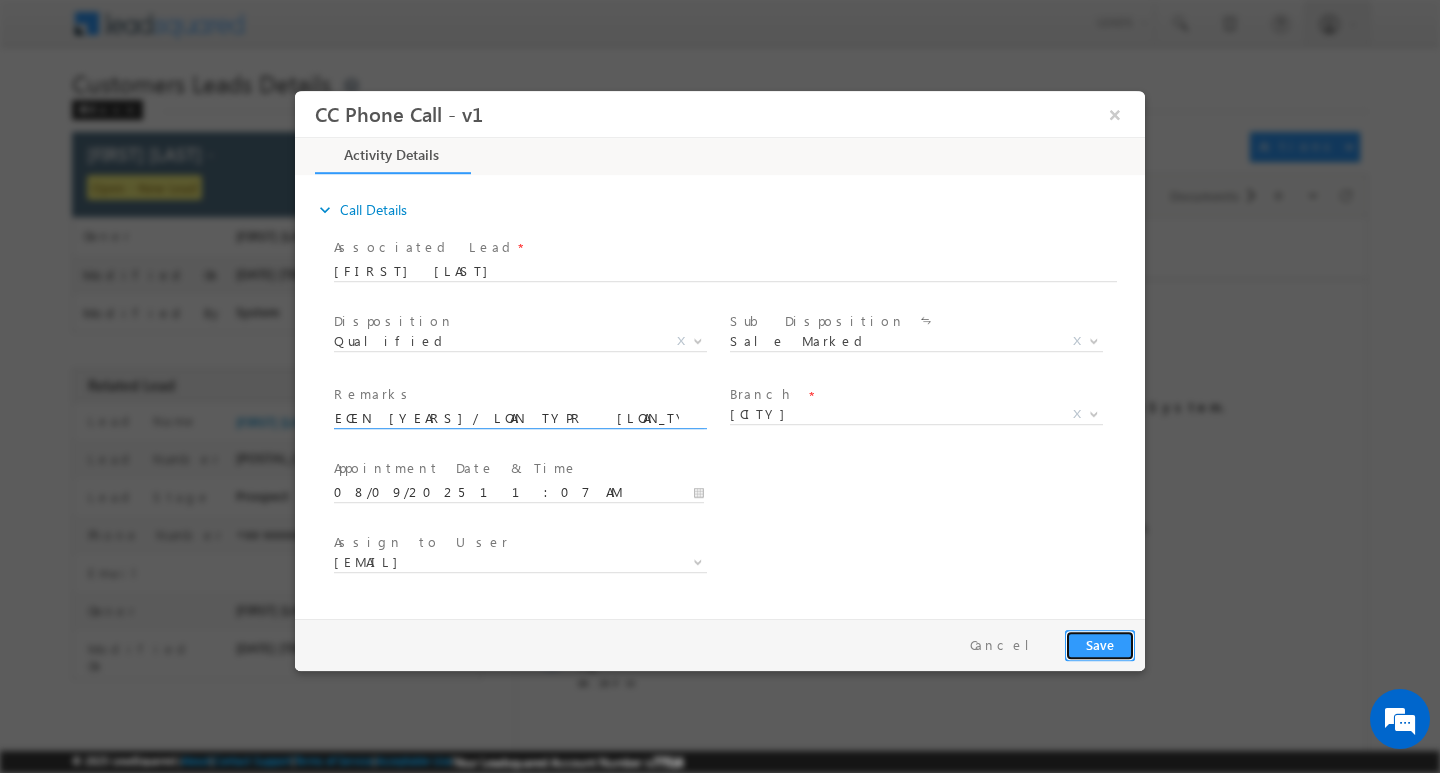 scroll, scrollTop: 0, scrollLeft: 0, axis: both 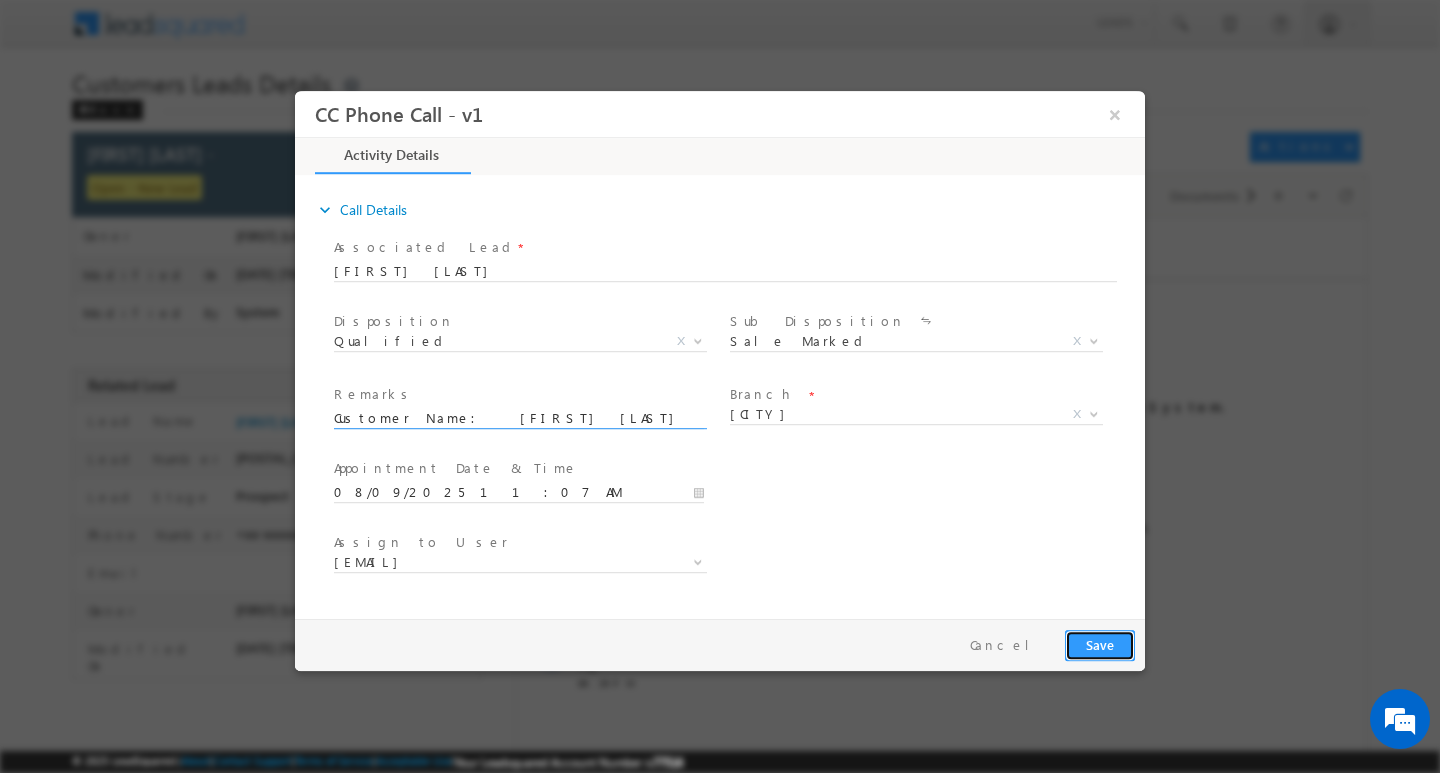 click on "Save" at bounding box center (1100, 644) 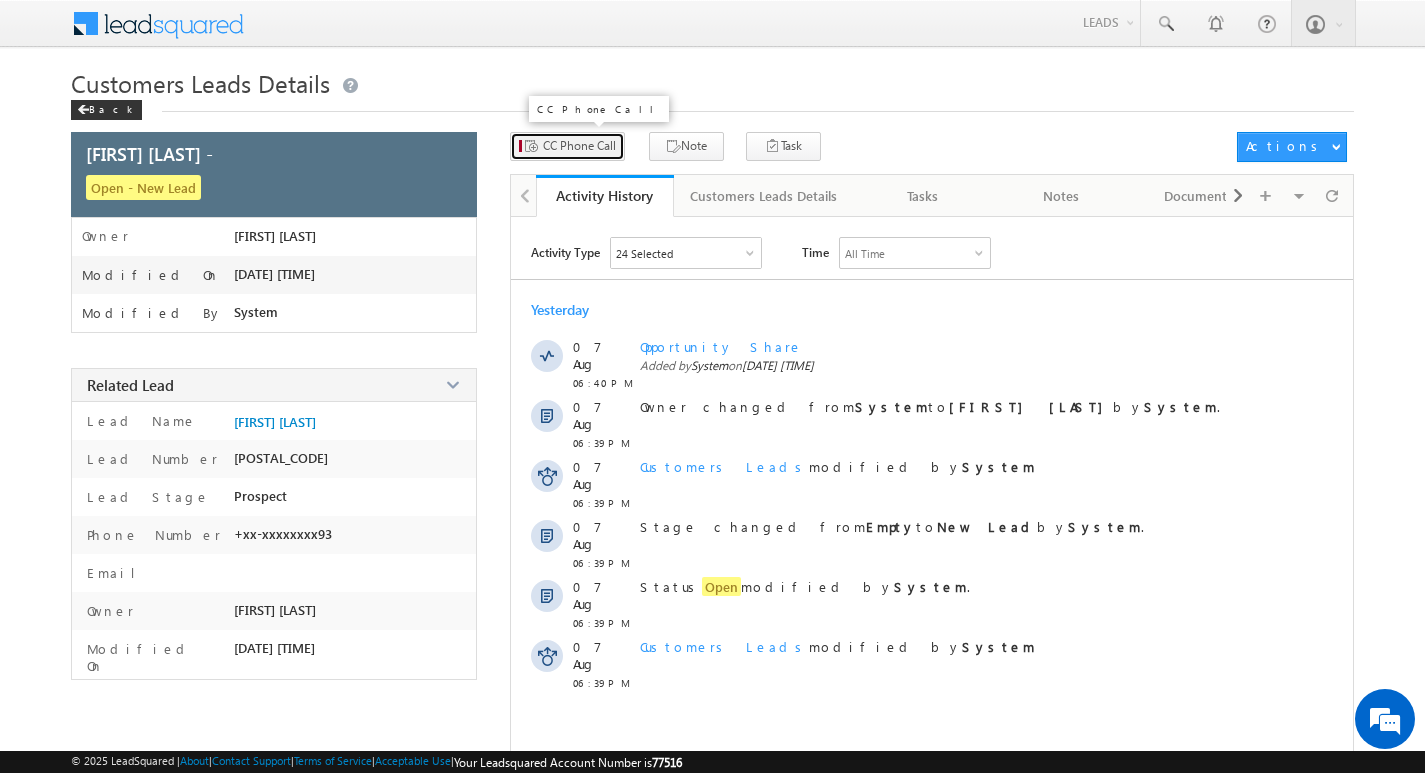 click on "CC Phone Call" at bounding box center [579, 146] 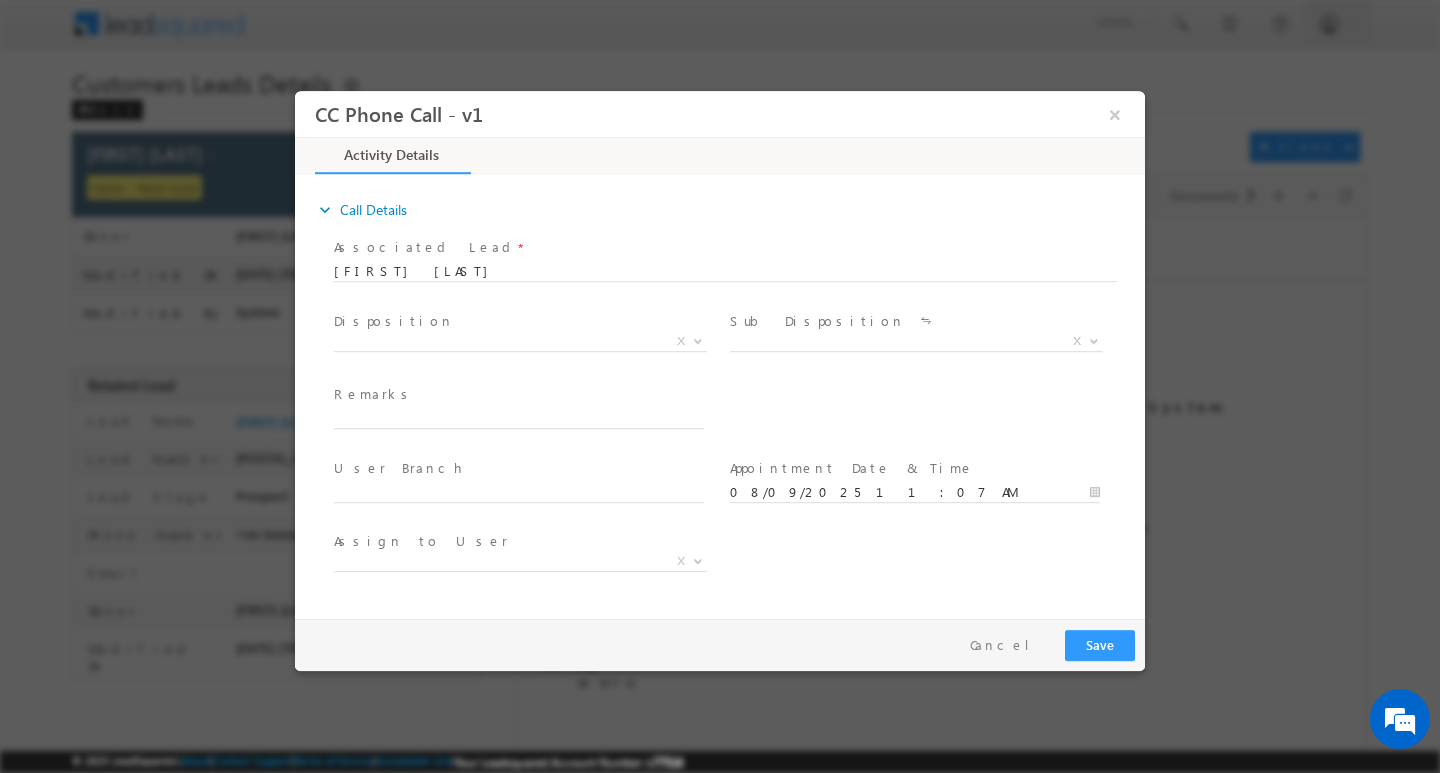 scroll, scrollTop: 0, scrollLeft: 0, axis: both 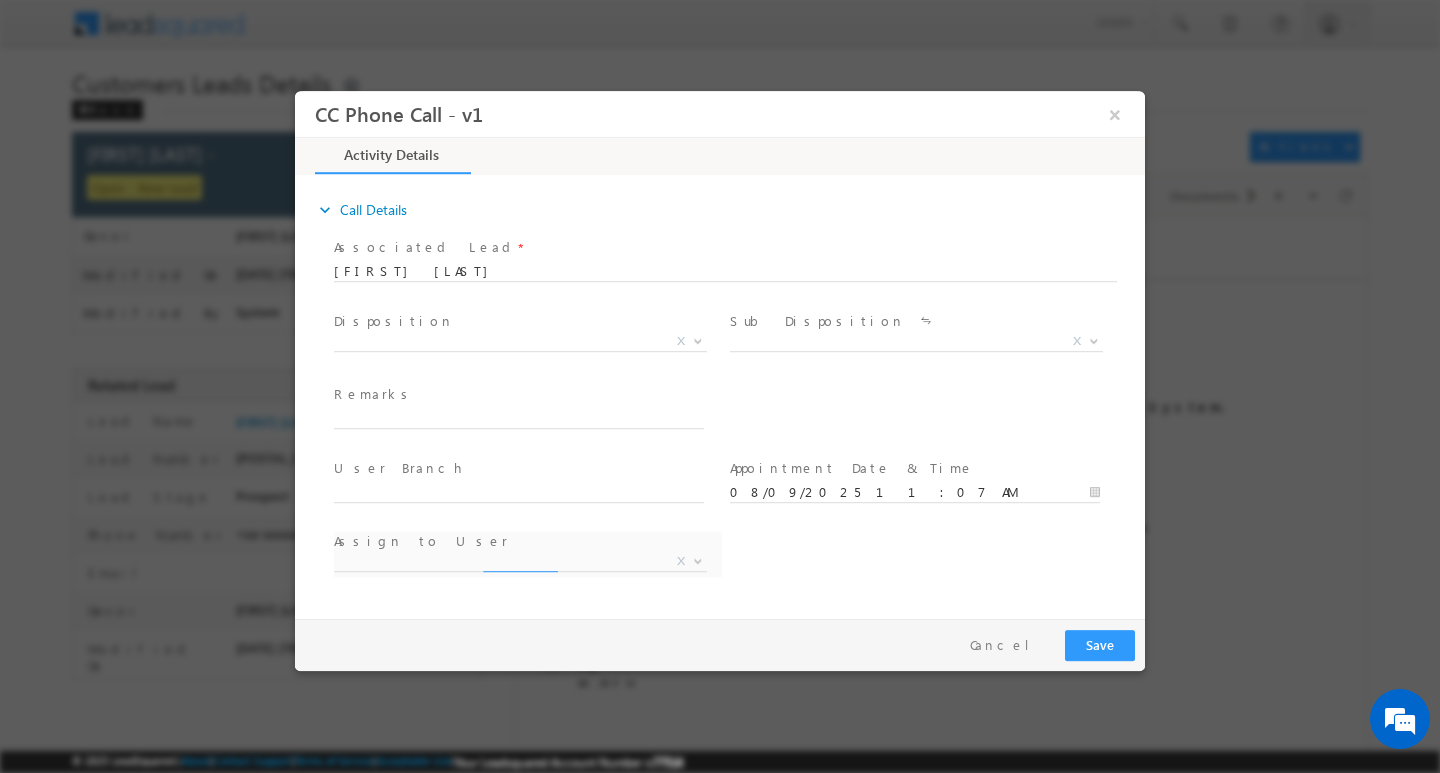 select on "amir.khan@sgrlimited.in" 